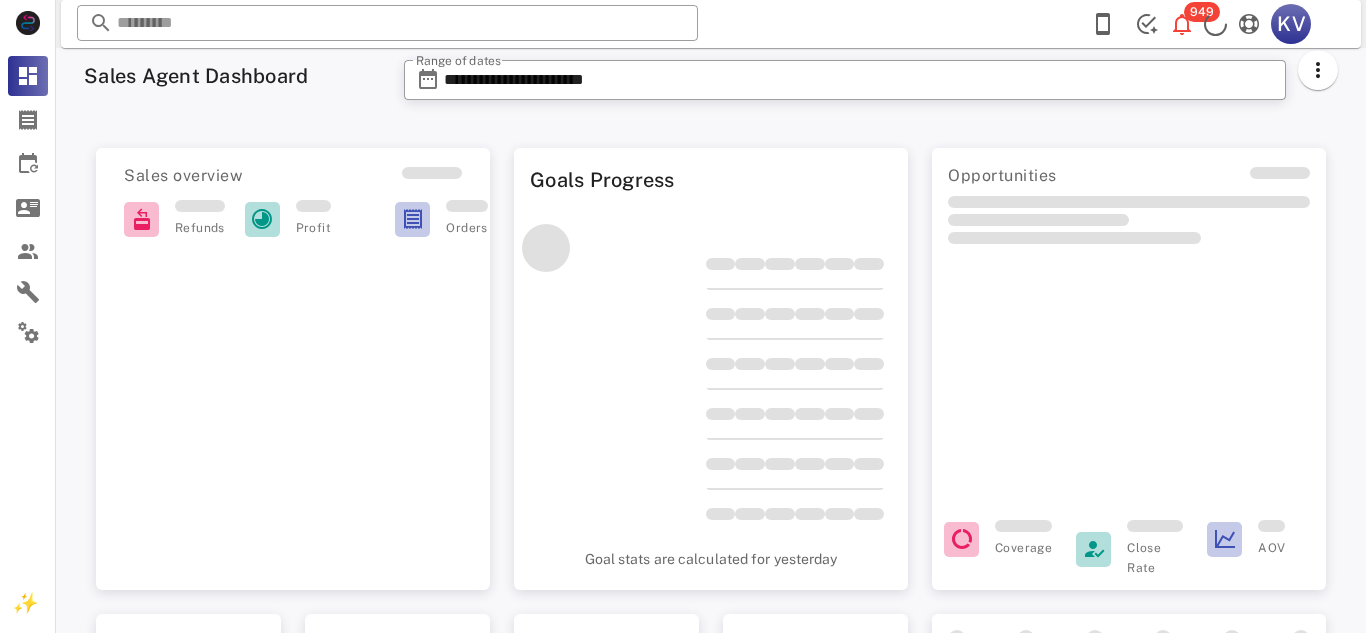 scroll, scrollTop: 0, scrollLeft: 0, axis: both 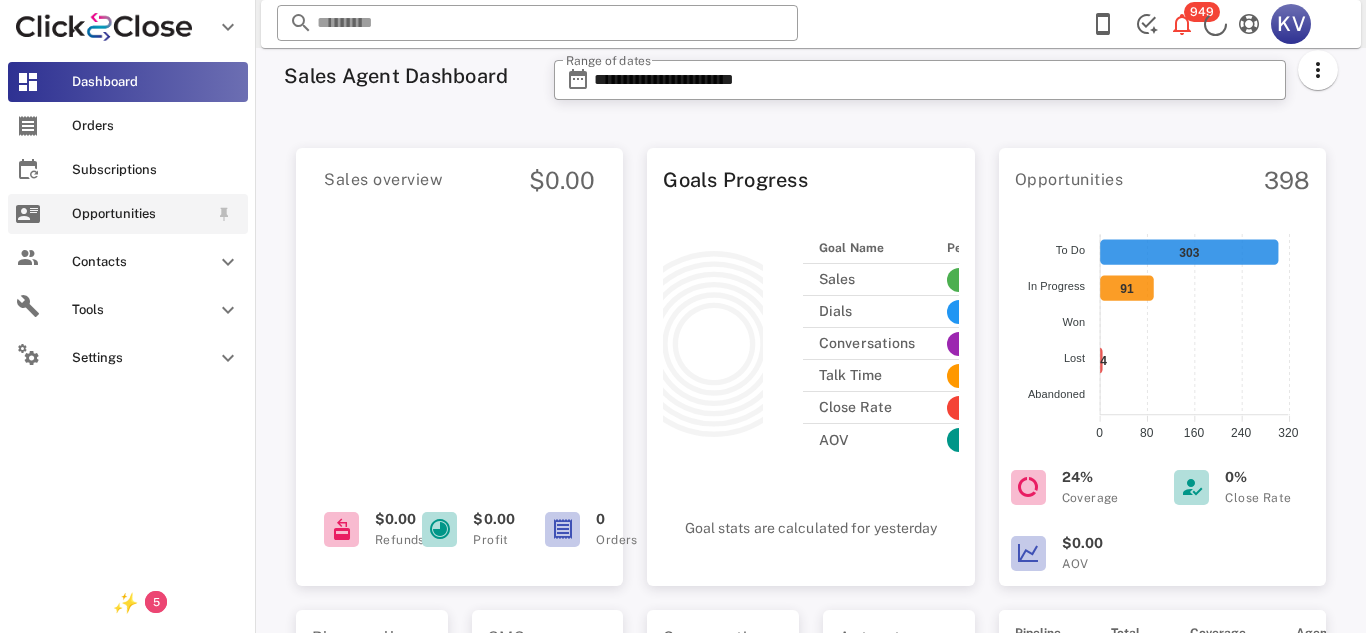 click on "Opportunities" at bounding box center [128, 214] 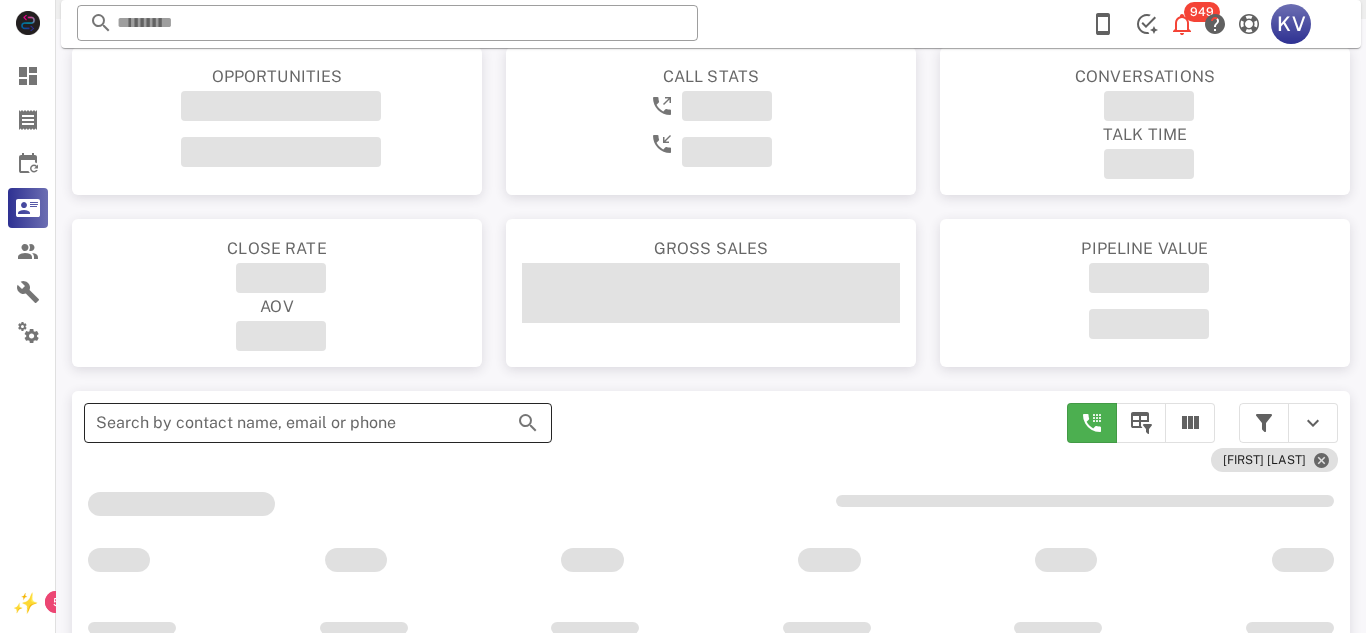 scroll, scrollTop: 31, scrollLeft: 0, axis: vertical 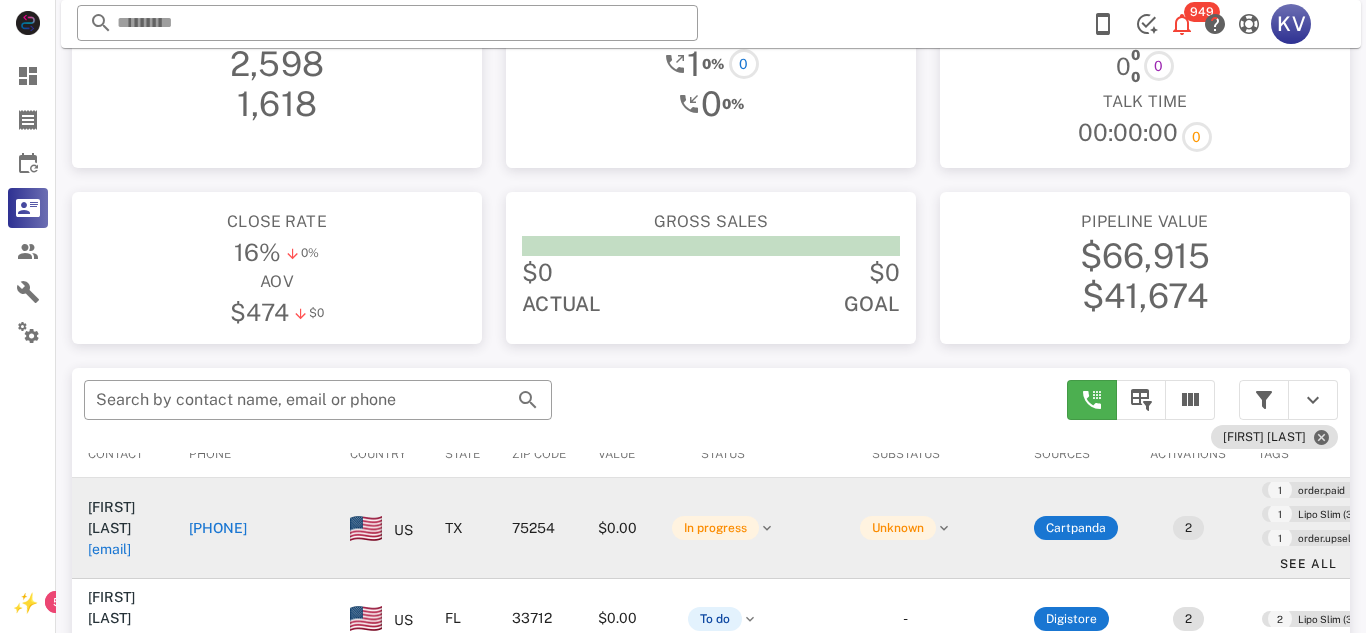 click on "[PHONE]" at bounding box center [218, 528] 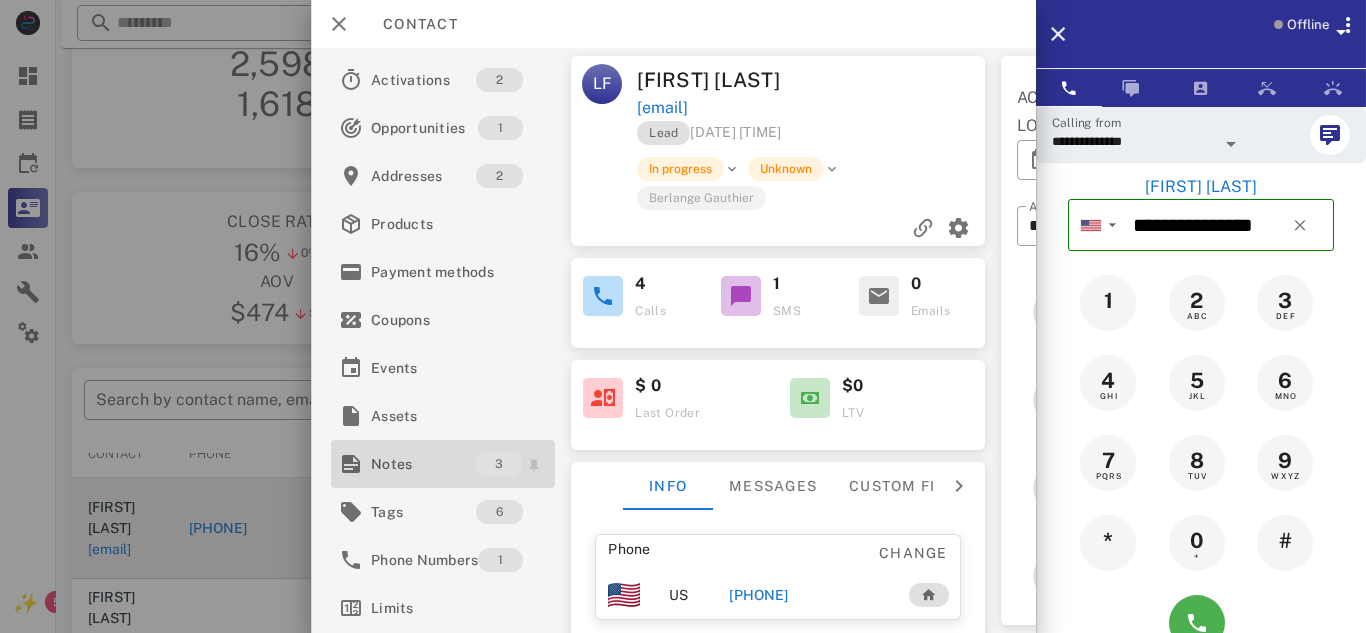 click on "Notes" at bounding box center [423, 464] 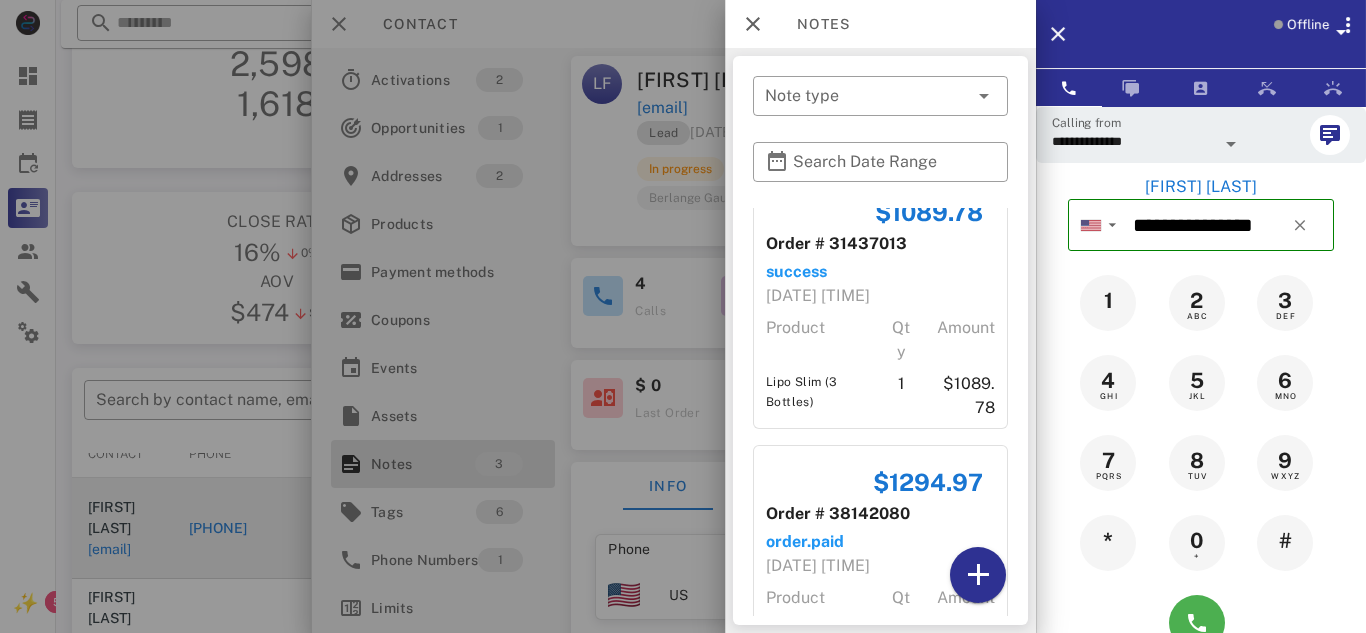 scroll, scrollTop: 19, scrollLeft: 0, axis: vertical 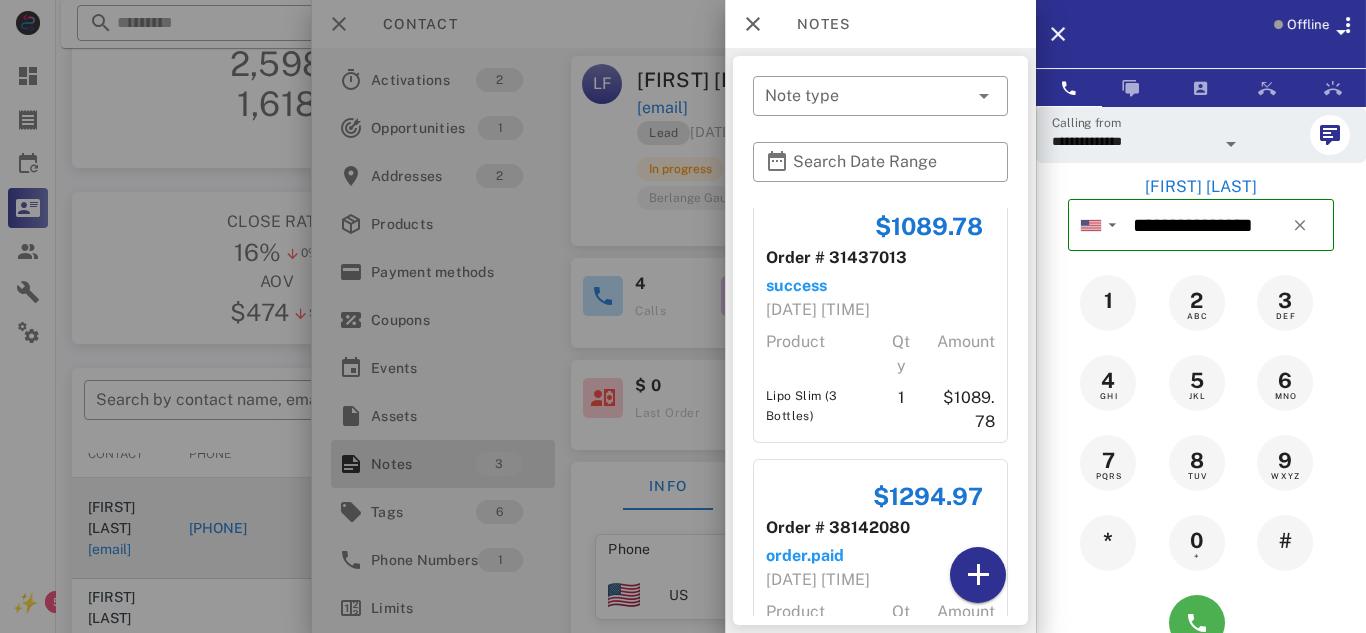 click at bounding box center (683, 316) 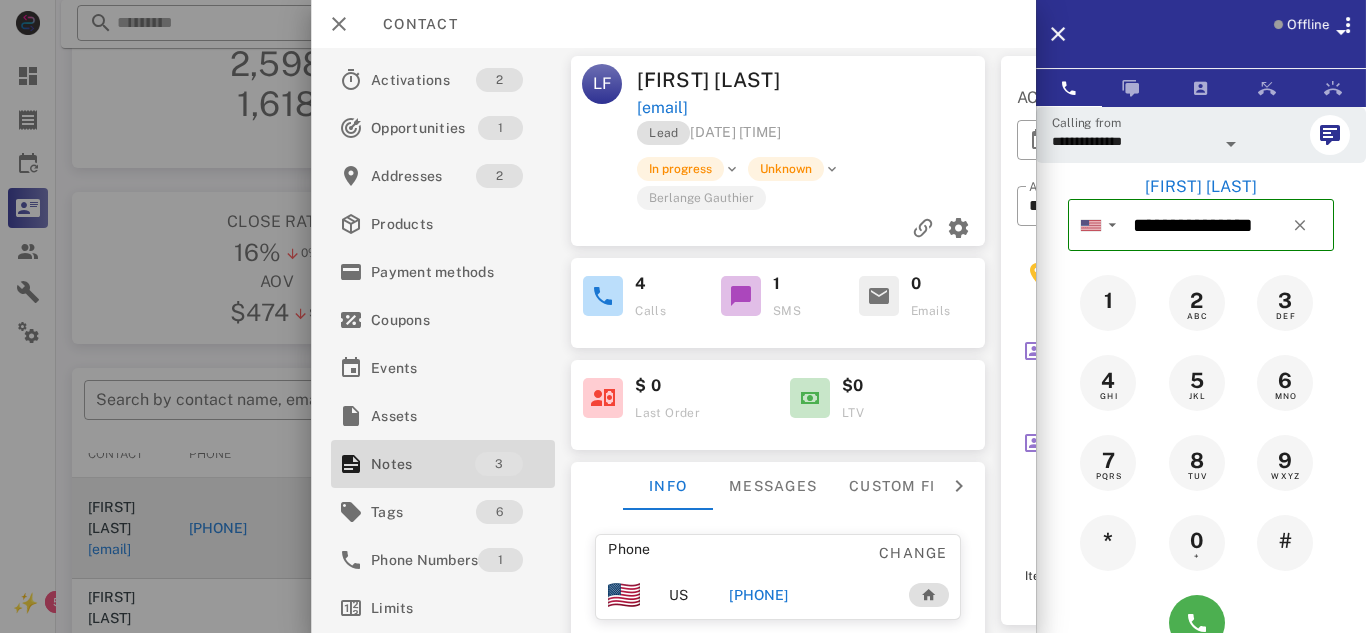 click on "[PHONE]" at bounding box center [758, 595] 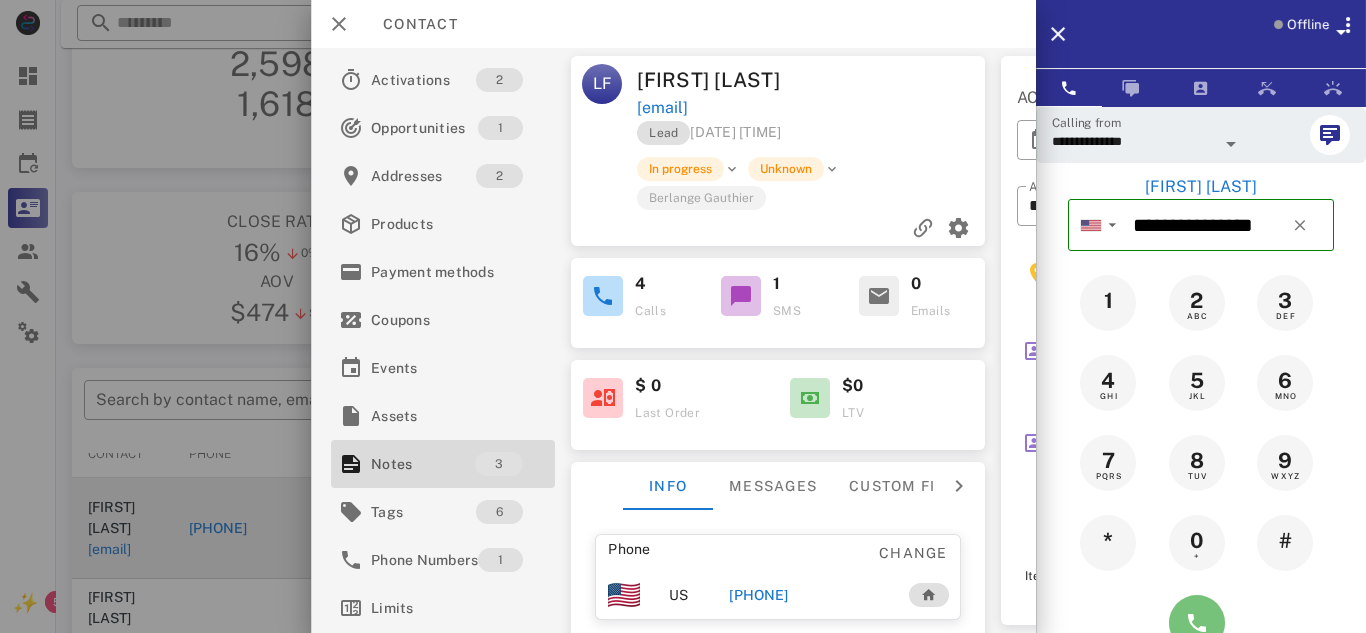 click at bounding box center (1197, 623) 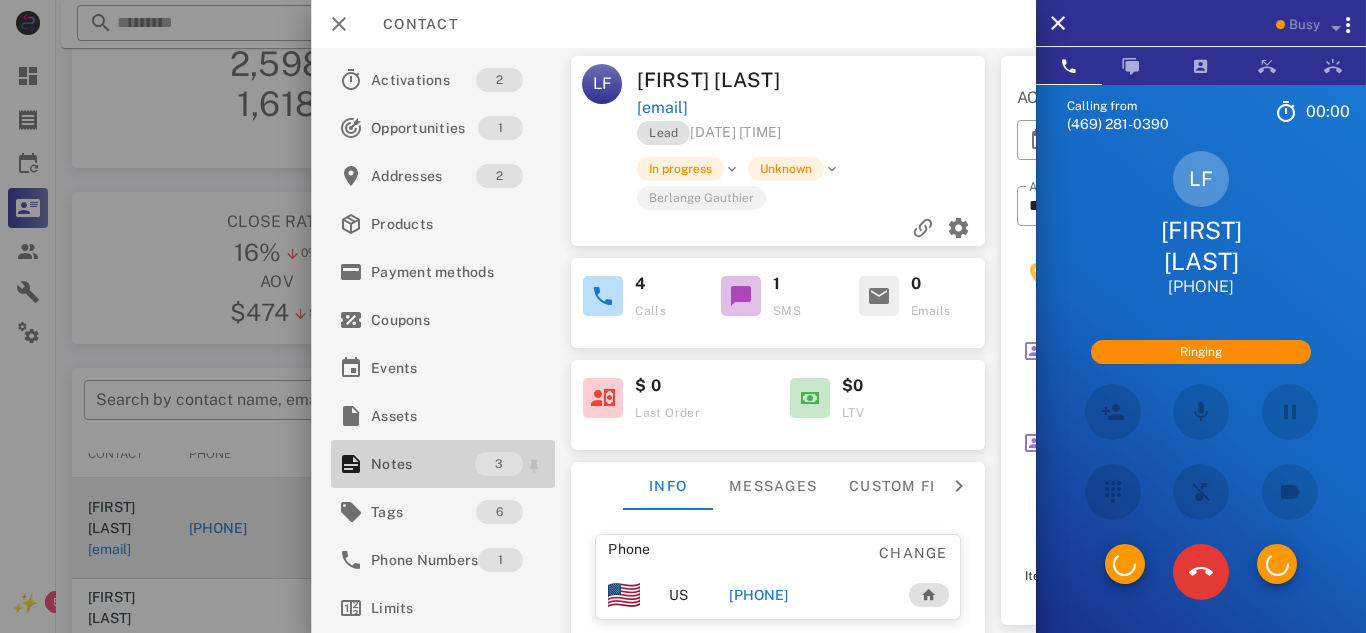 click on "Notes" at bounding box center [423, 464] 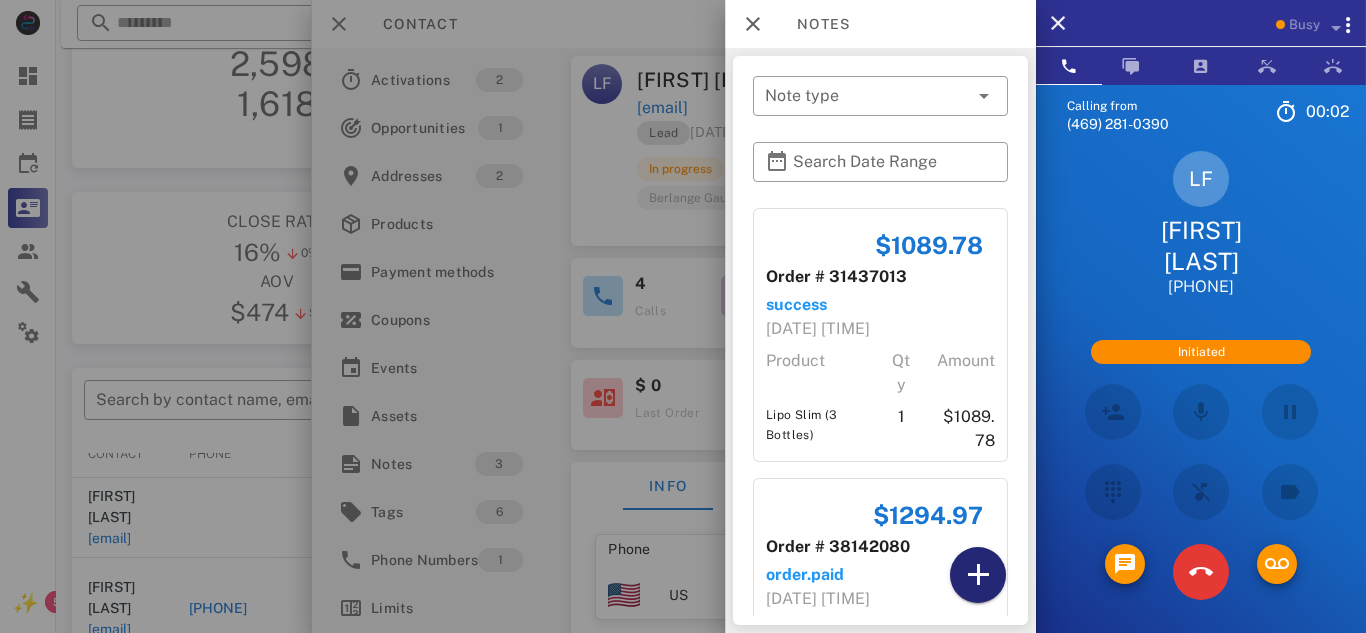 click at bounding box center (978, 575) 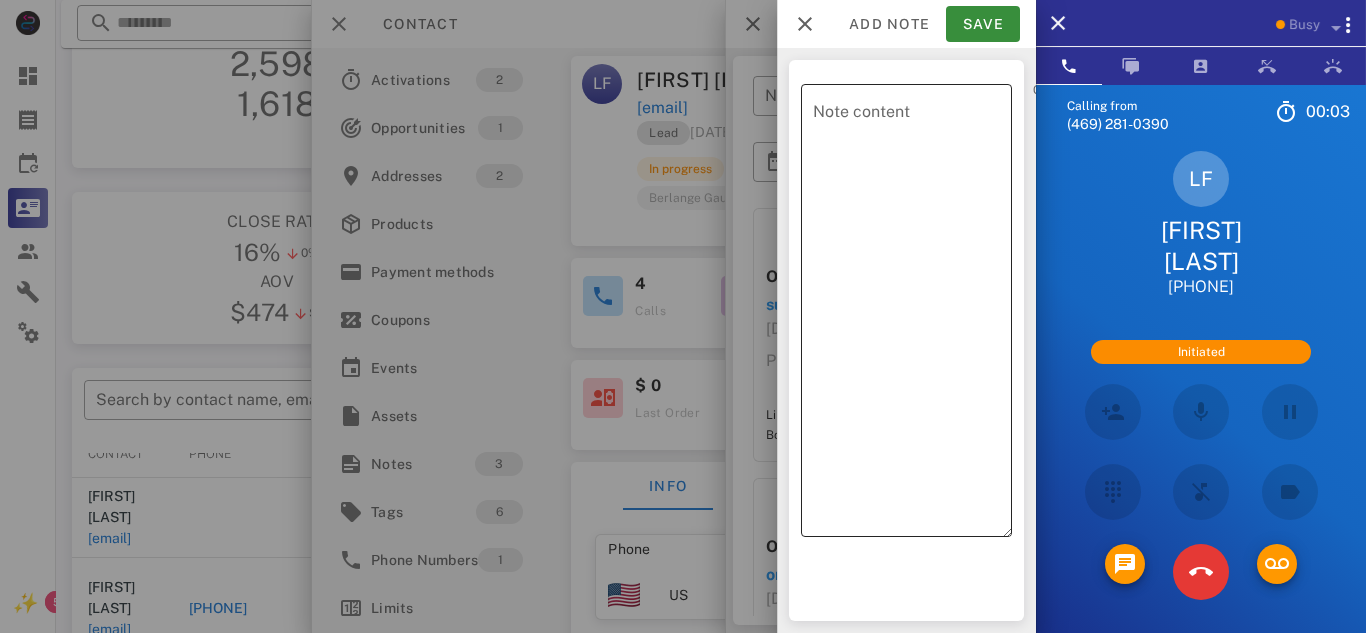 click on "Note content" at bounding box center (912, 315) 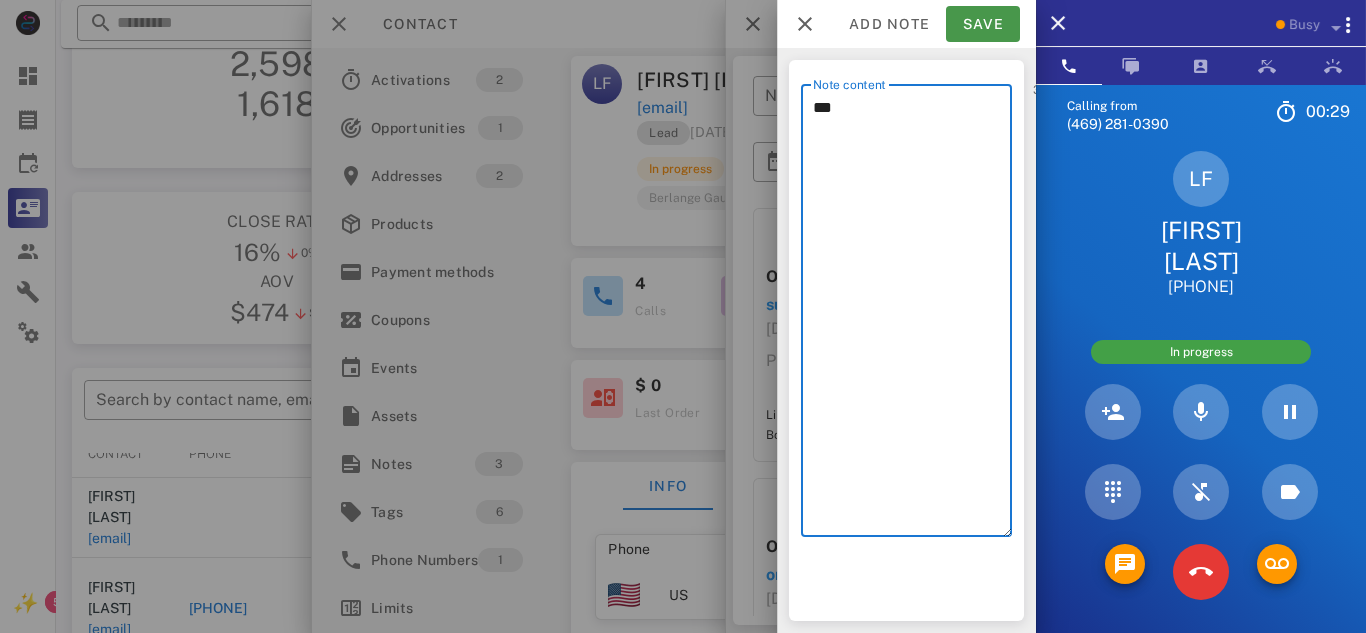 type on "***" 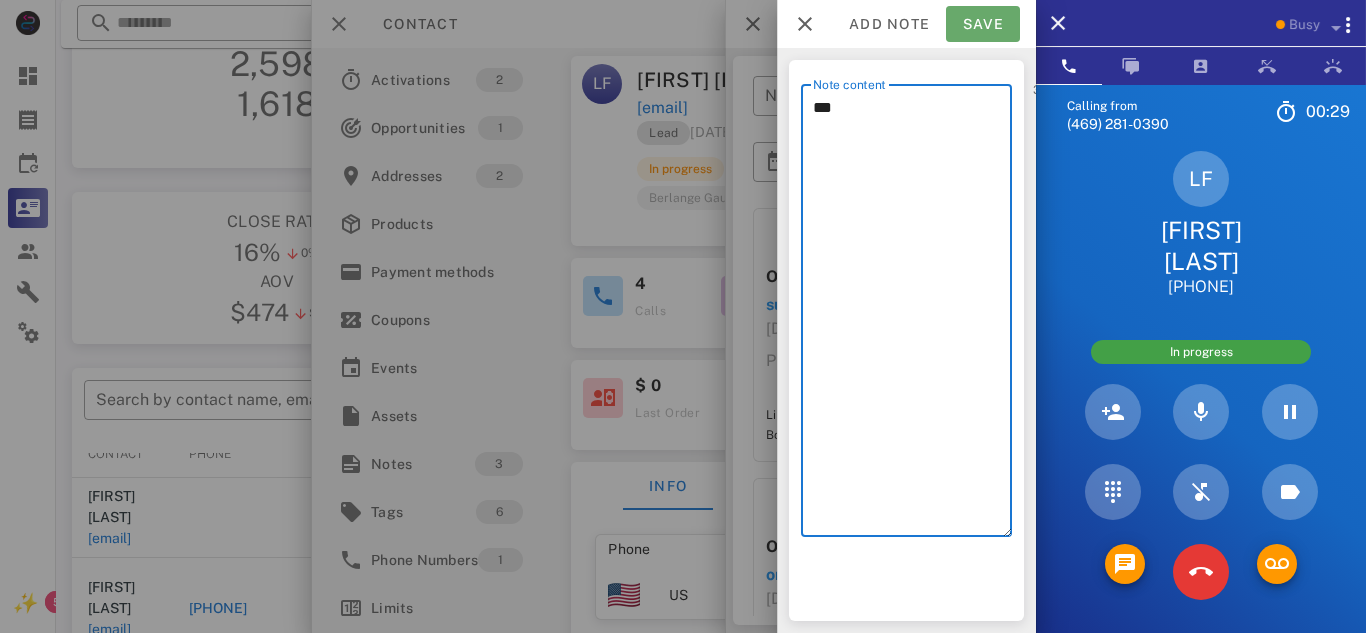click on "Save" at bounding box center [983, 24] 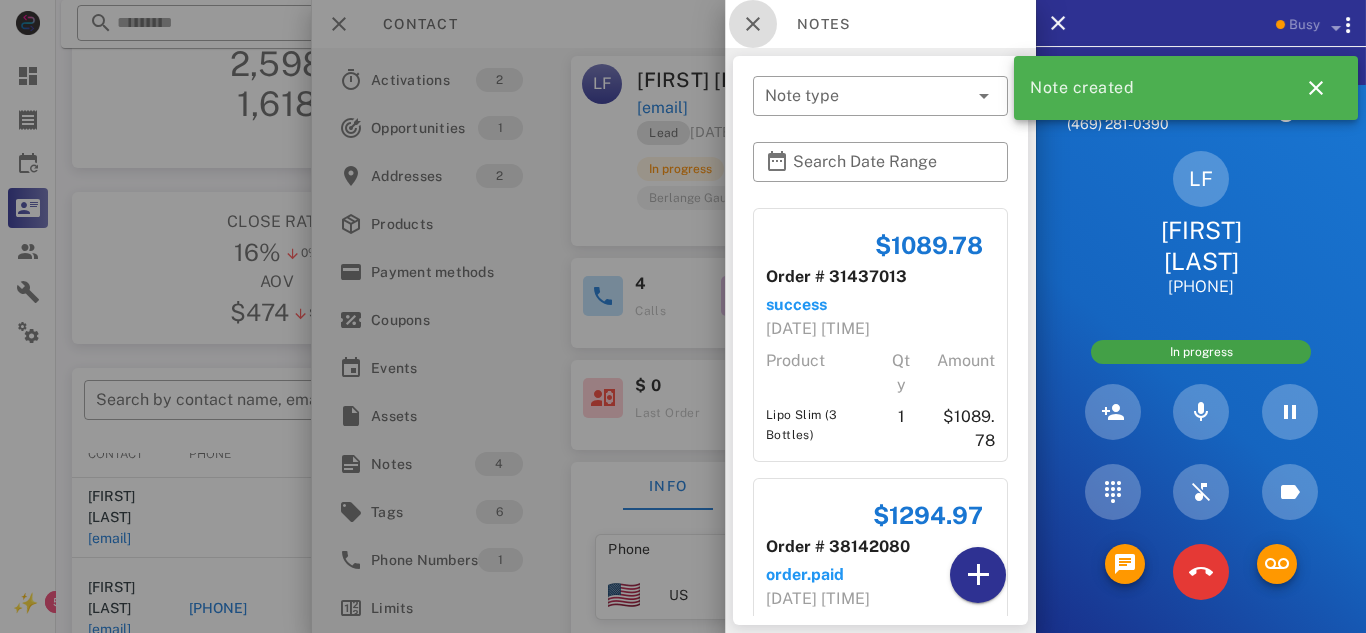 click at bounding box center [753, 24] 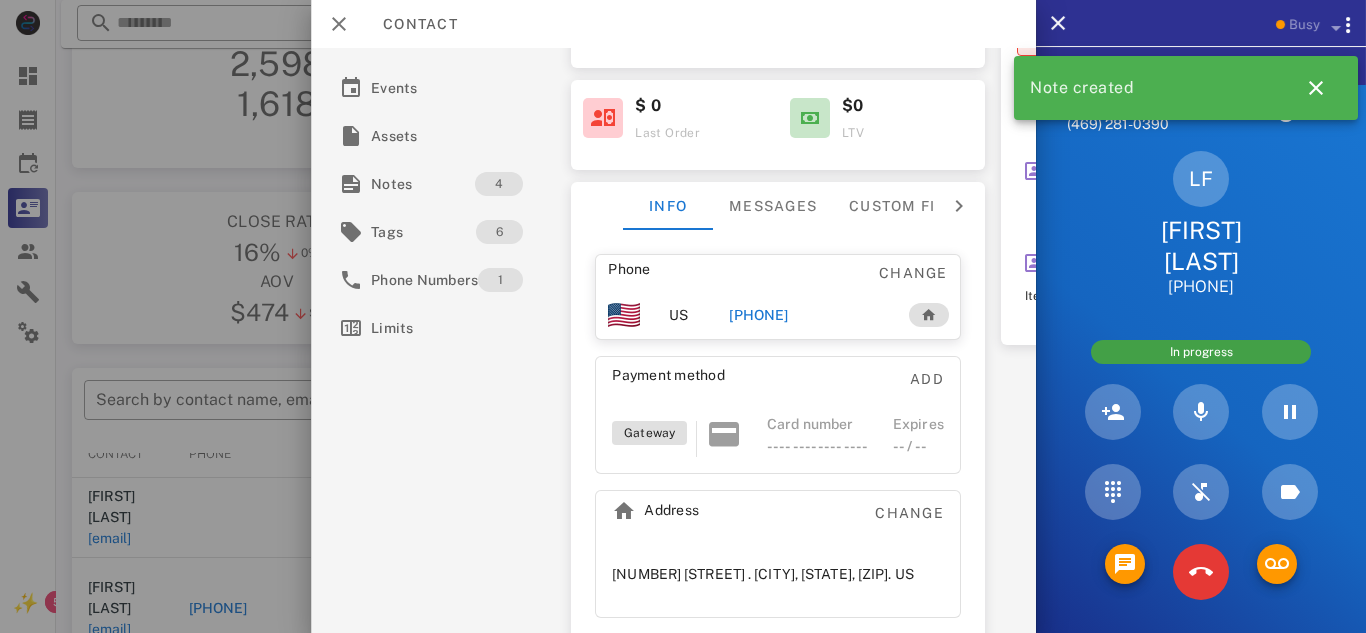 scroll, scrollTop: 289, scrollLeft: 0, axis: vertical 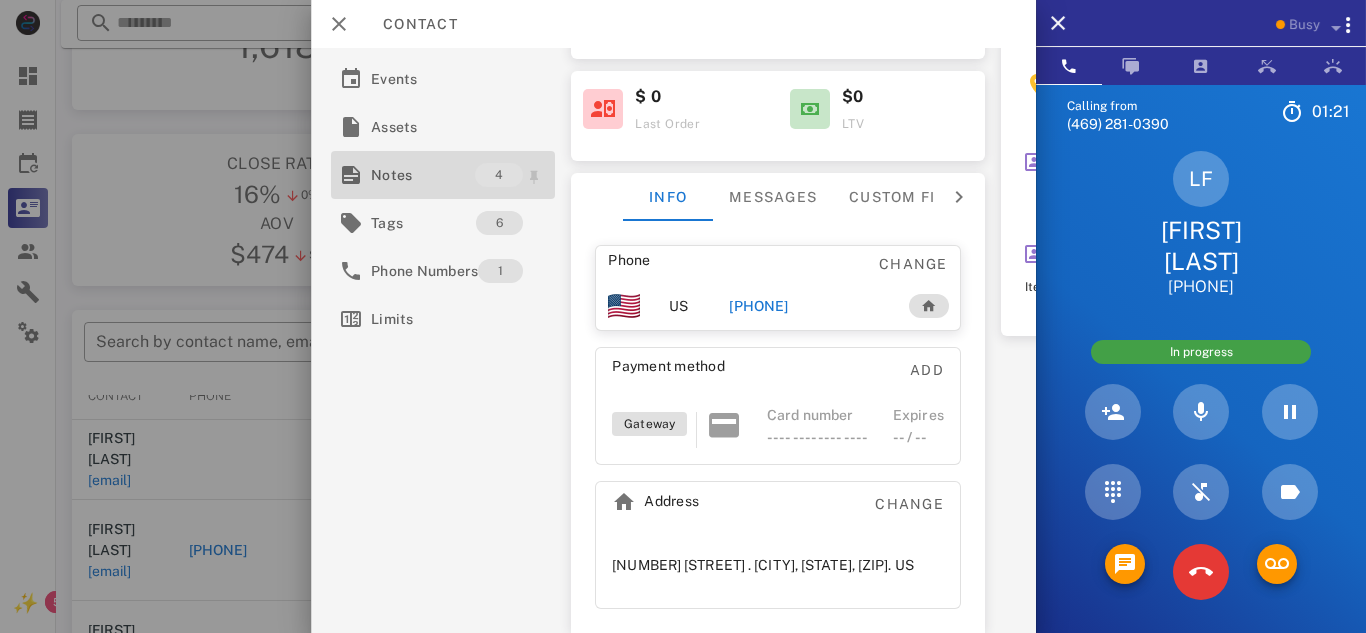 click on "Notes" at bounding box center [423, 175] 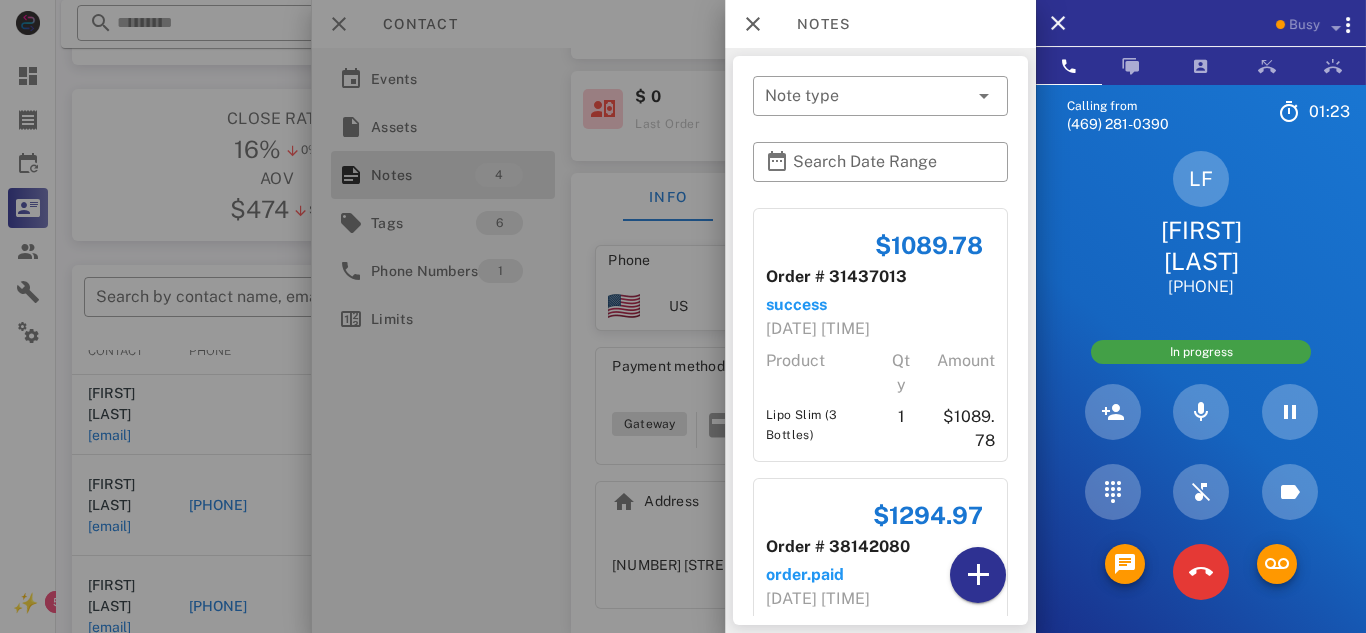 scroll, scrollTop: 182, scrollLeft: 0, axis: vertical 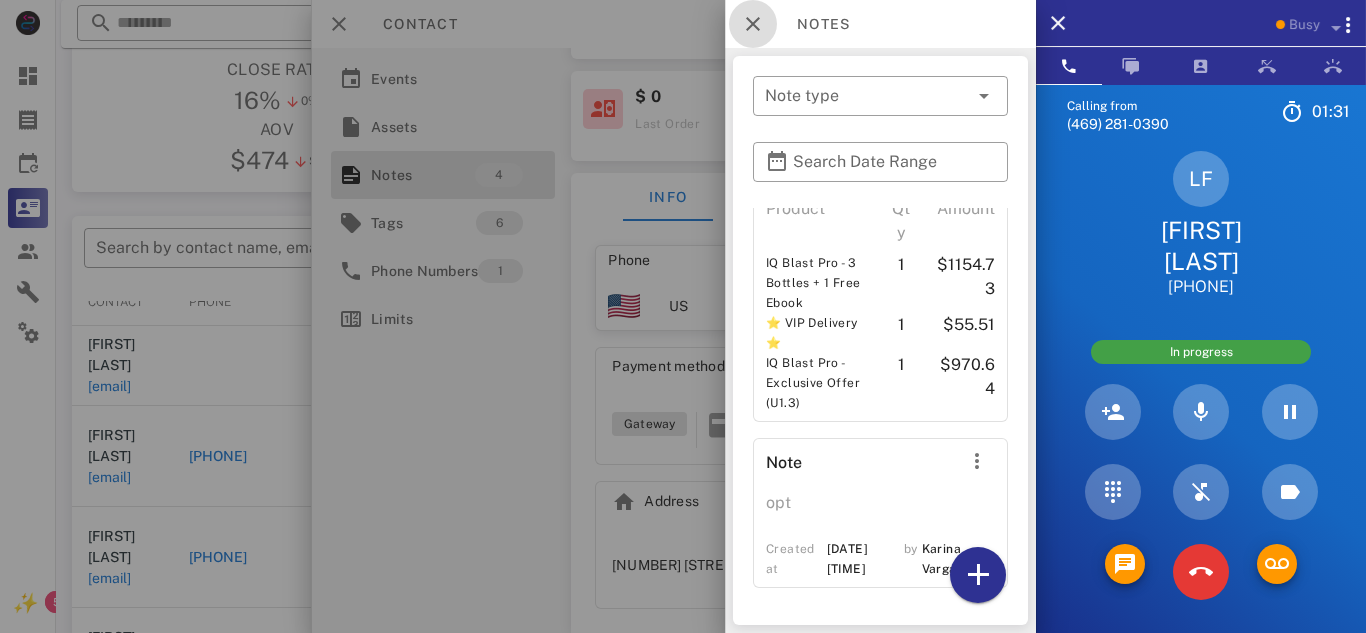 click at bounding box center [753, 24] 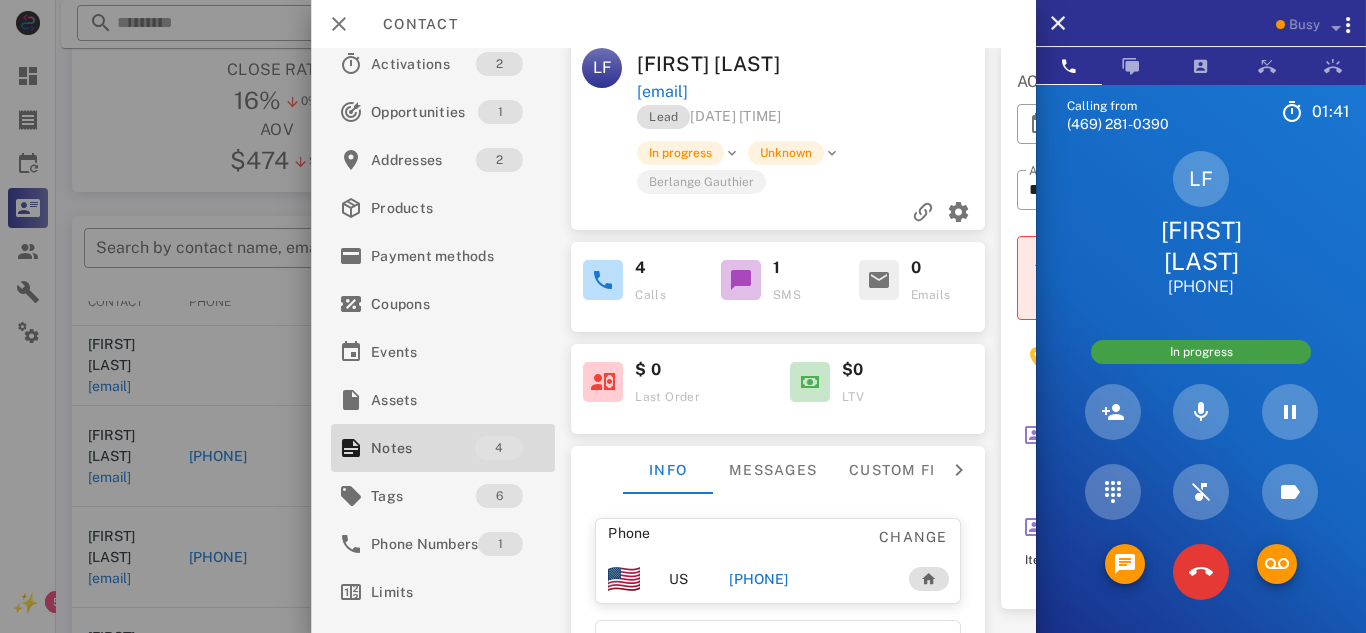 scroll, scrollTop: 0, scrollLeft: 0, axis: both 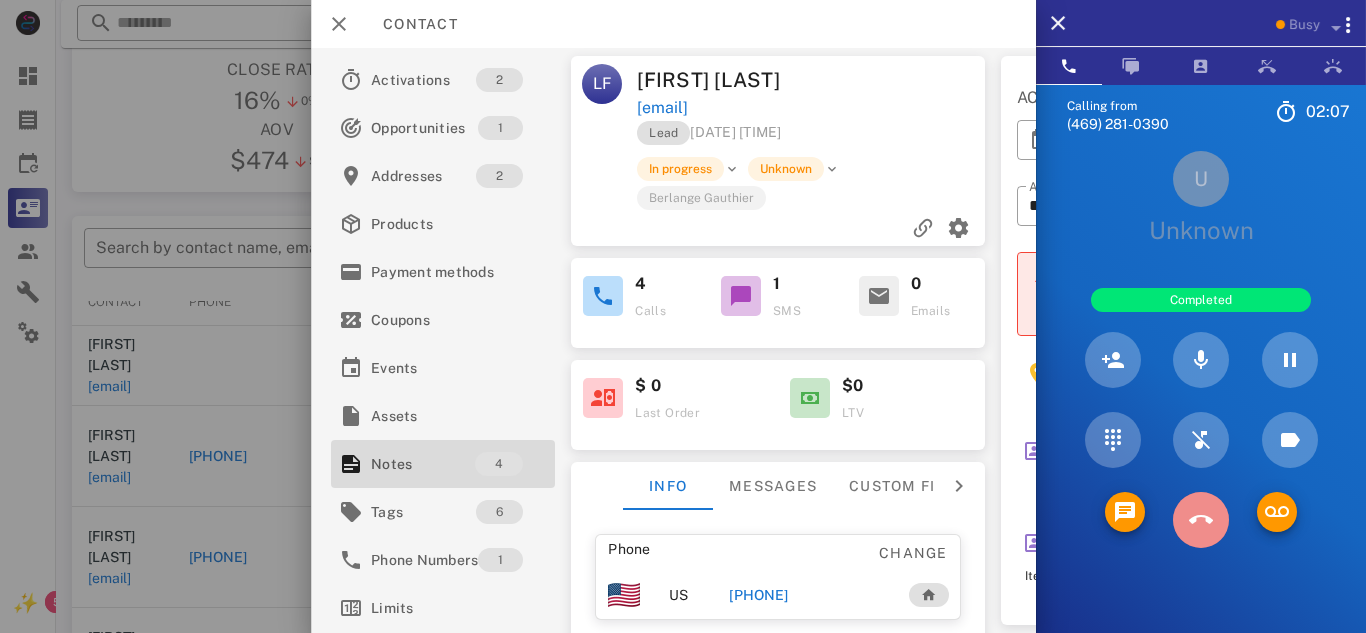 click at bounding box center [1201, 520] 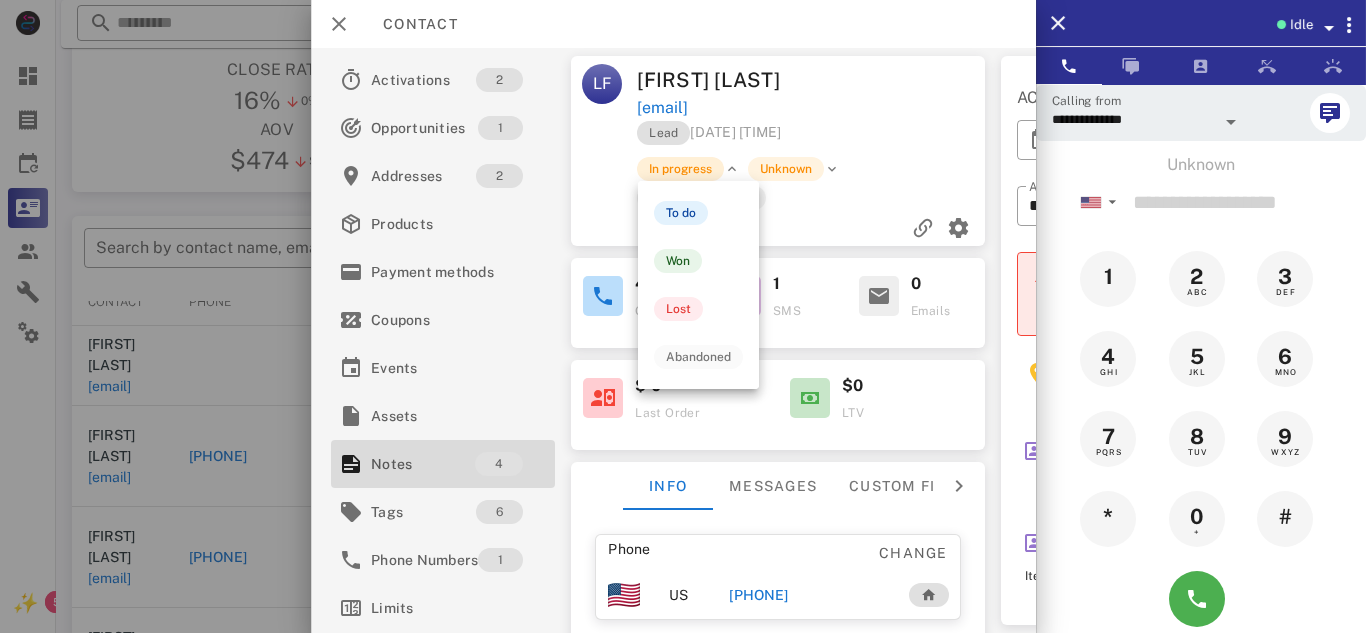 click on "In progress" at bounding box center [680, 169] 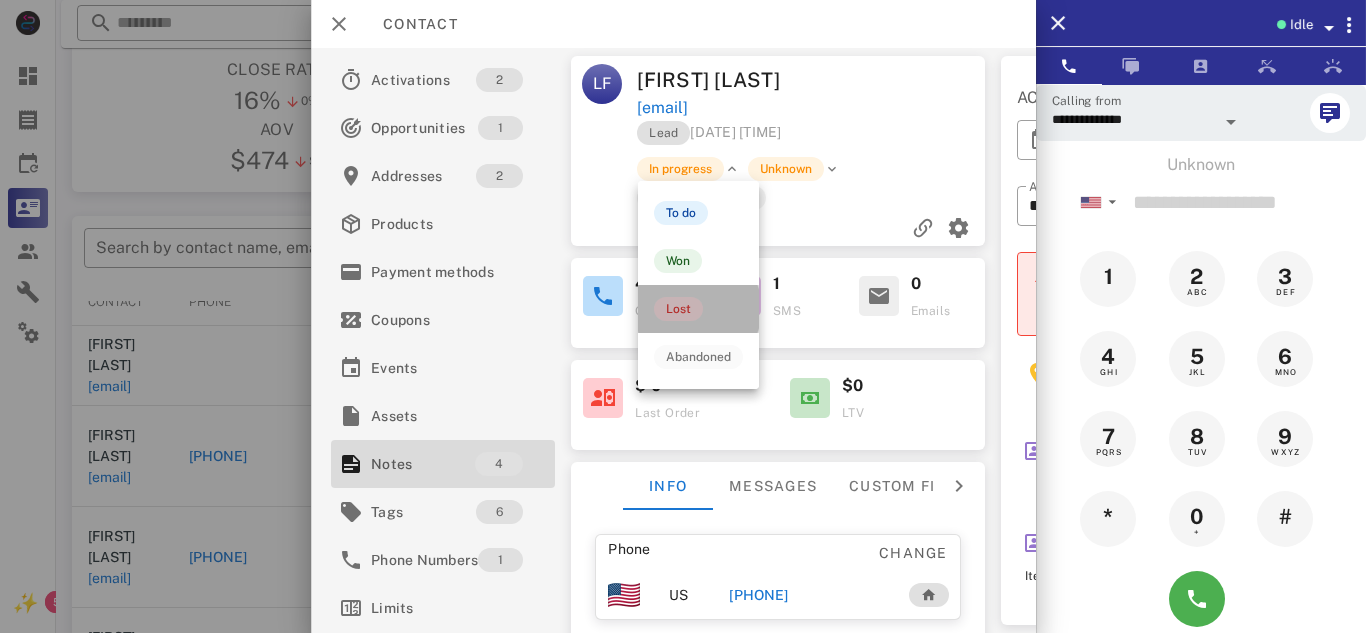 click on "Lost" at bounding box center (678, 309) 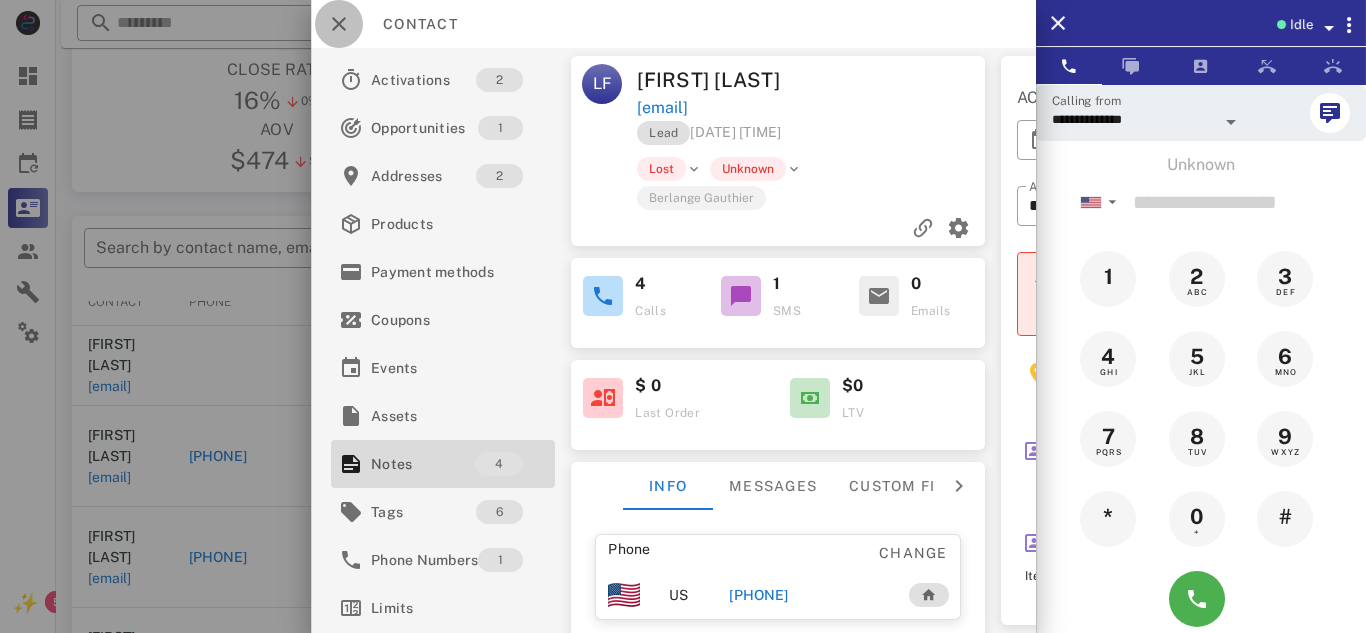 click at bounding box center [339, 24] 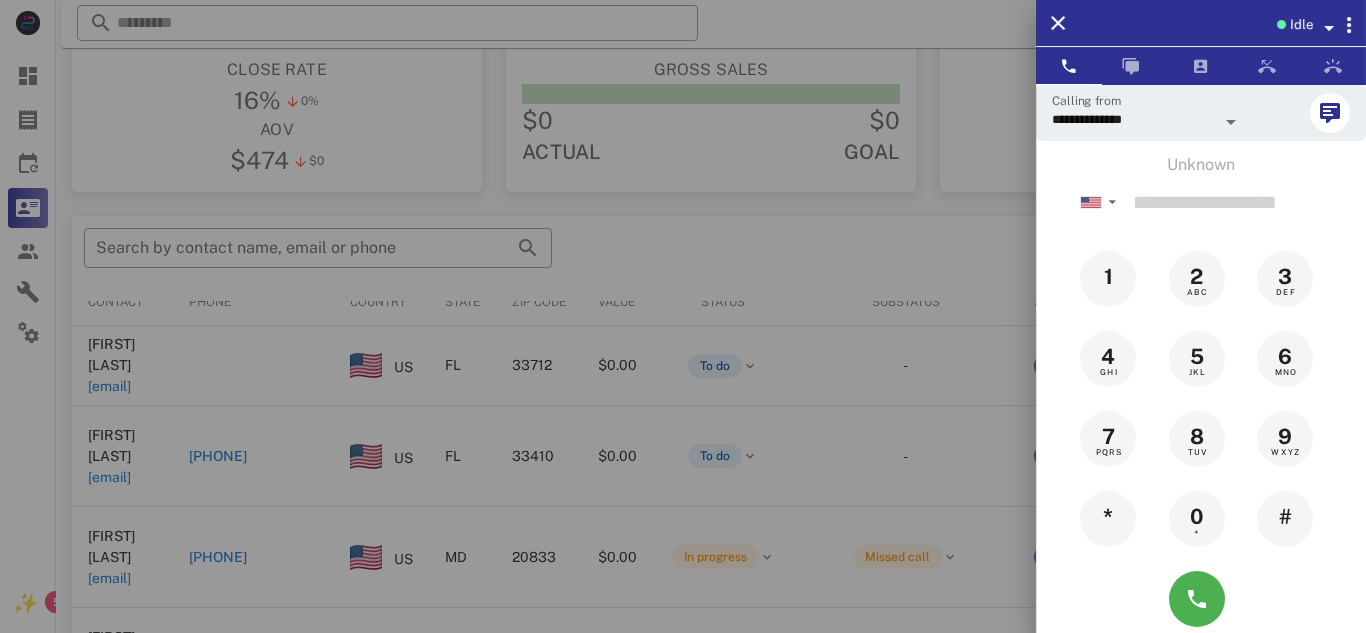 click at bounding box center [683, 316] 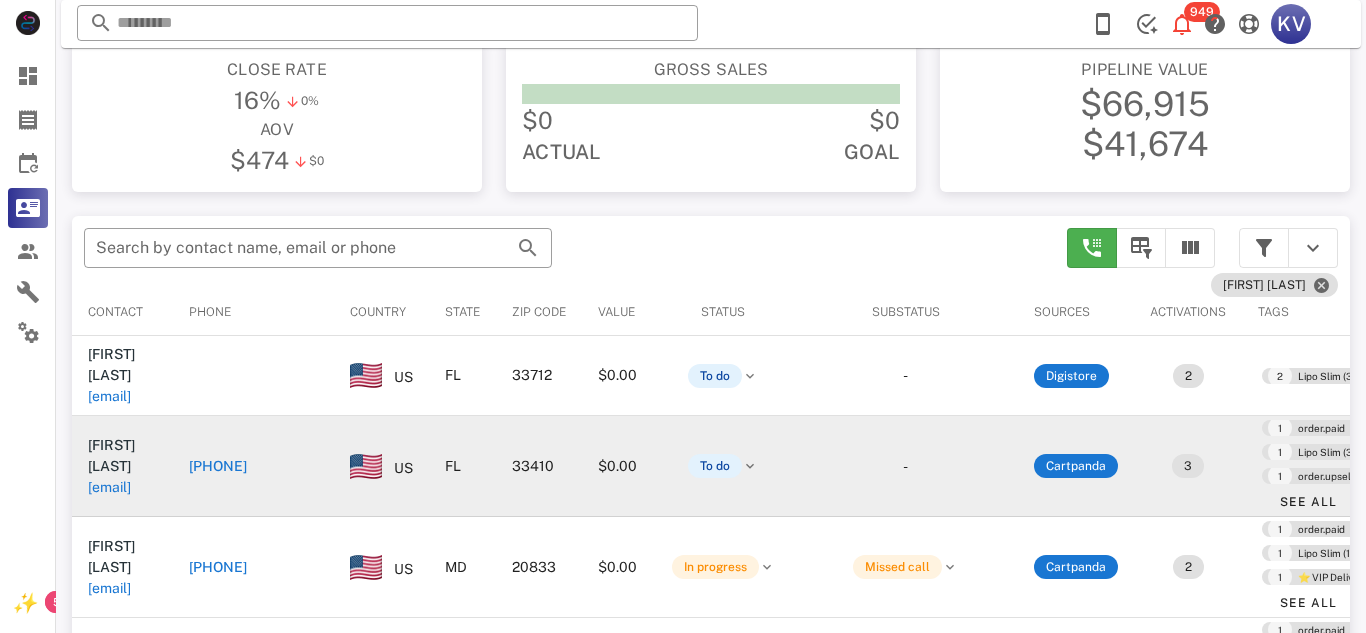 scroll, scrollTop: 0, scrollLeft: 0, axis: both 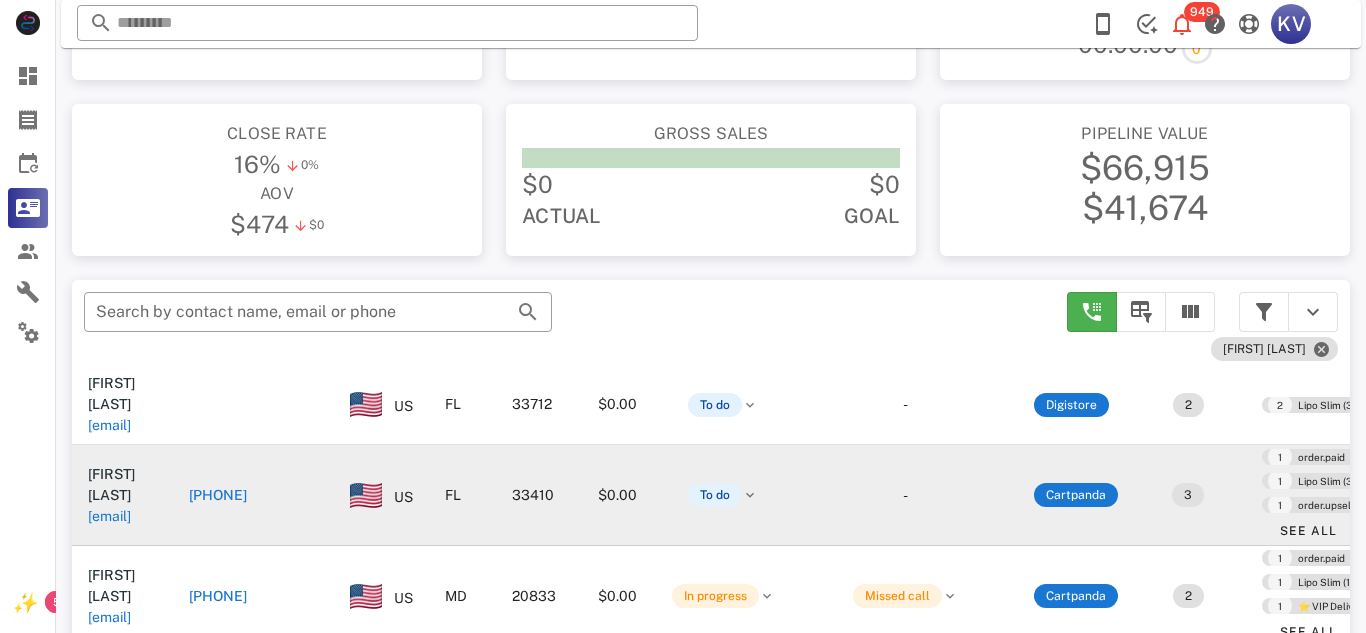 click on "[PHONE]" at bounding box center [218, 495] 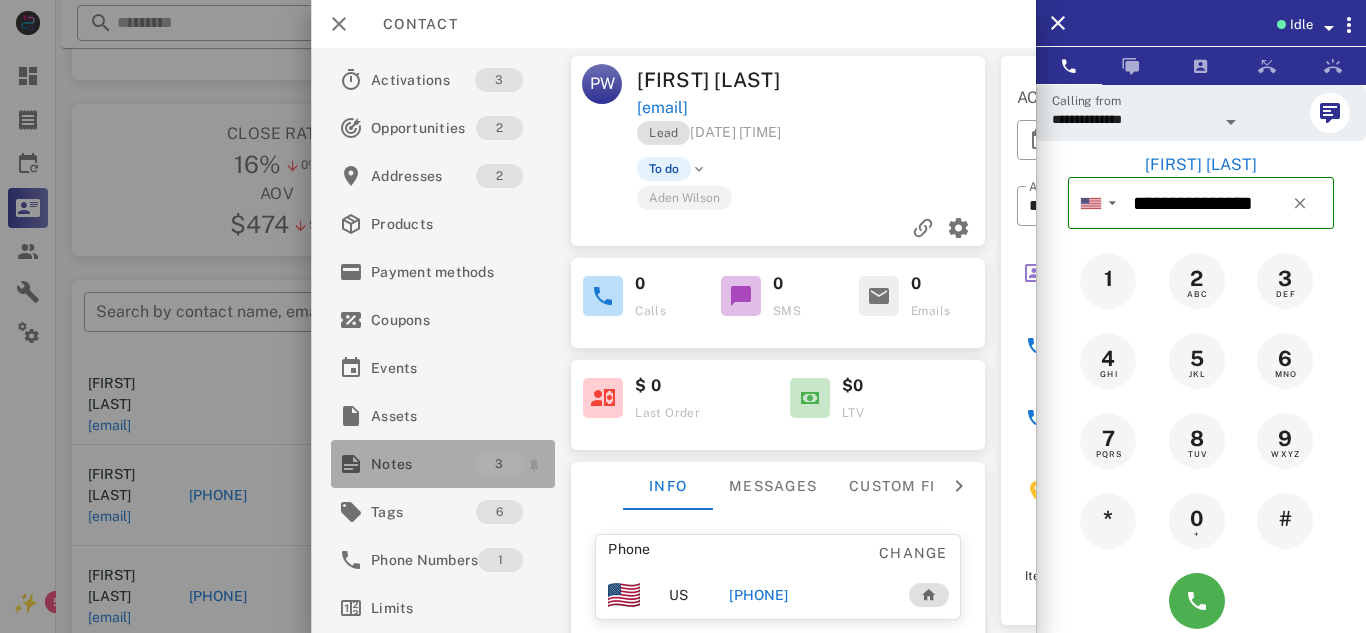 click on "Notes" at bounding box center [423, 464] 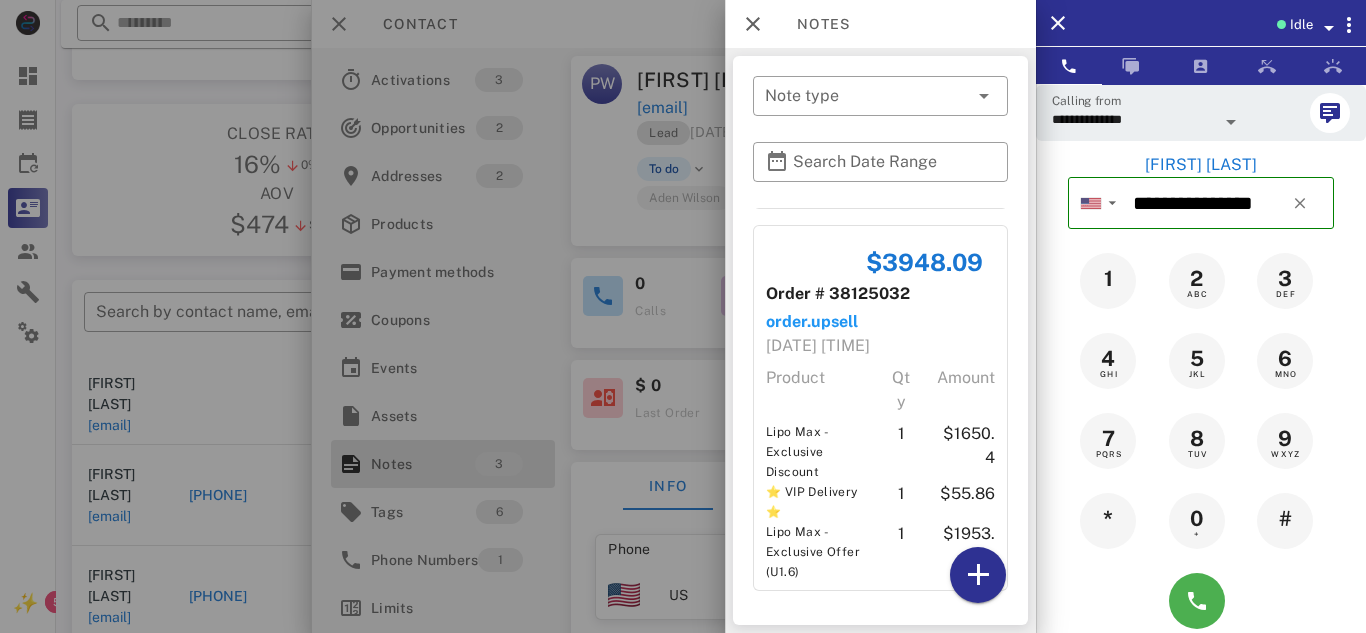 scroll, scrollTop: 578, scrollLeft: 0, axis: vertical 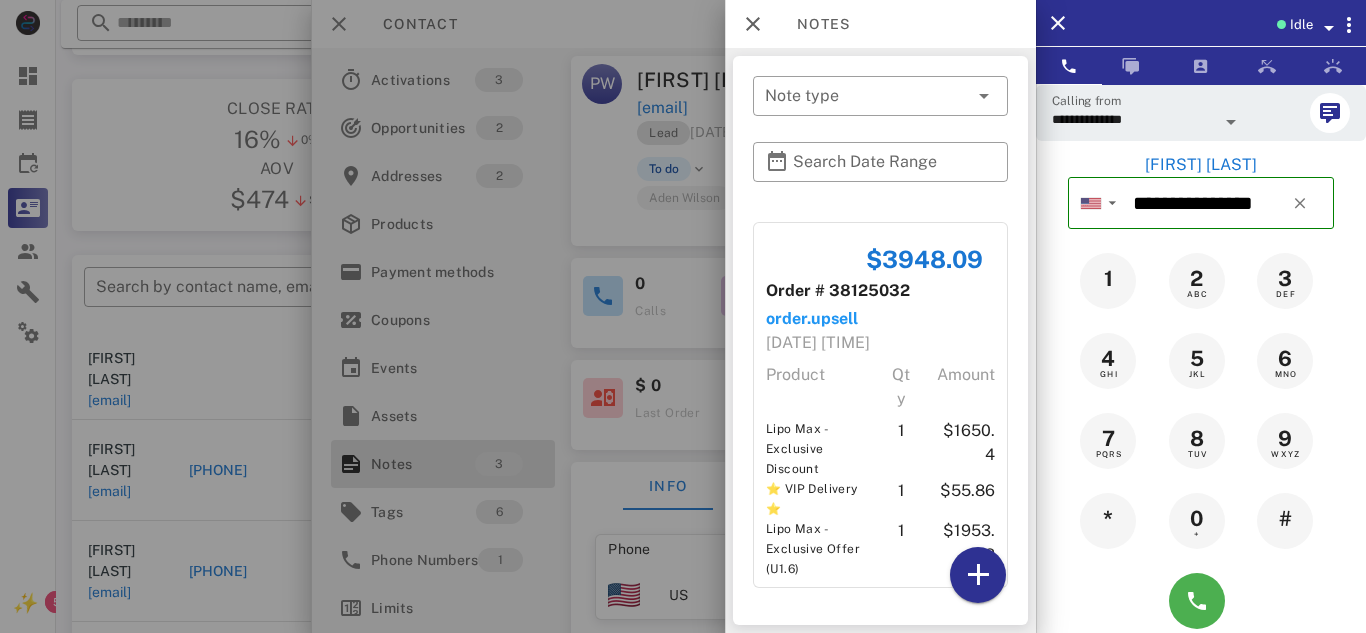 click at bounding box center (683, 316) 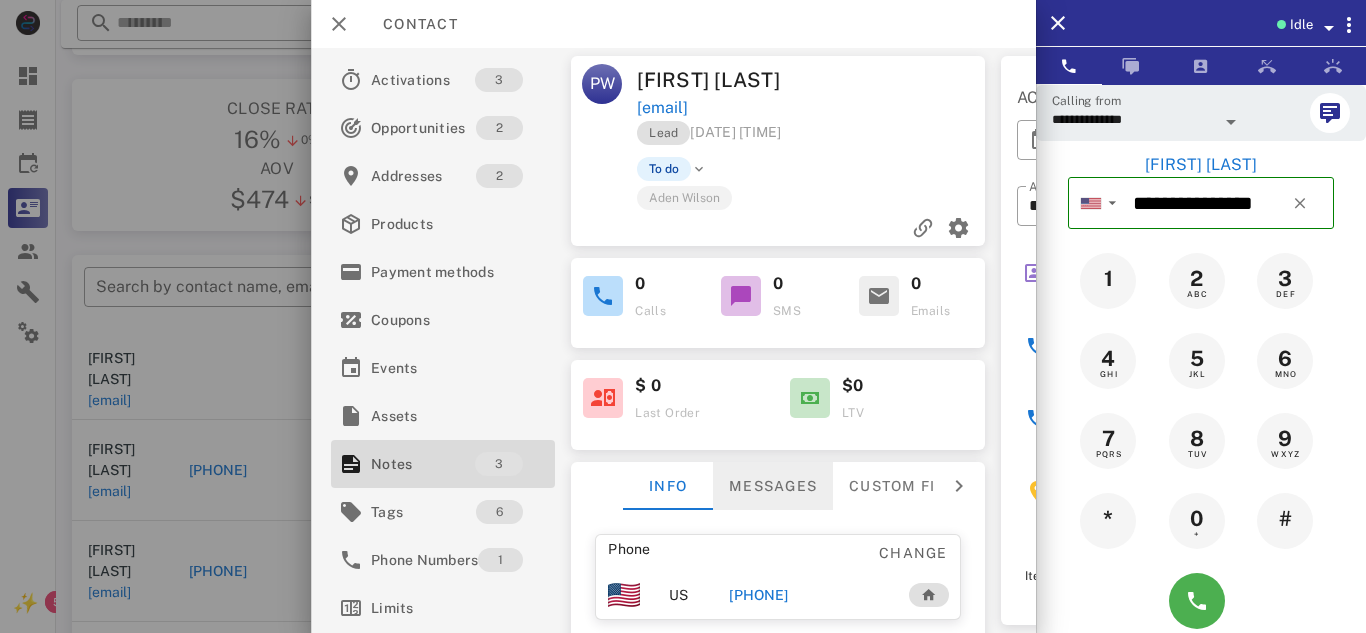 click on "Messages" at bounding box center [773, 486] 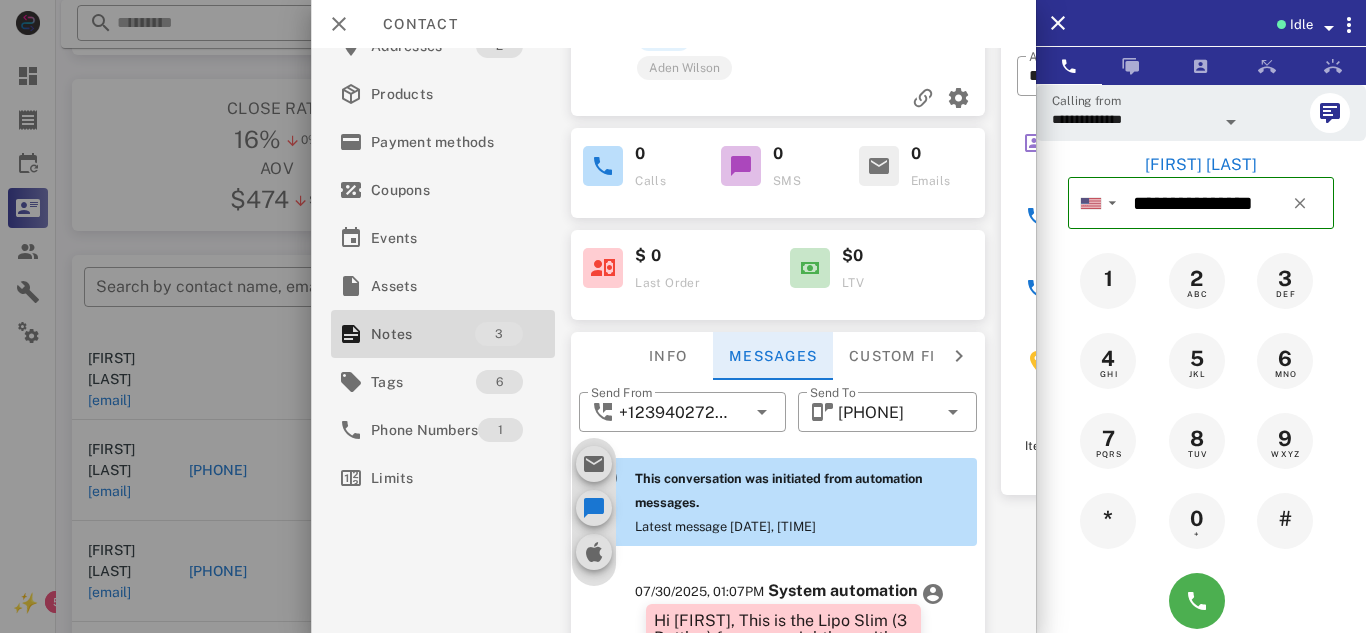 scroll, scrollTop: 145, scrollLeft: 0, axis: vertical 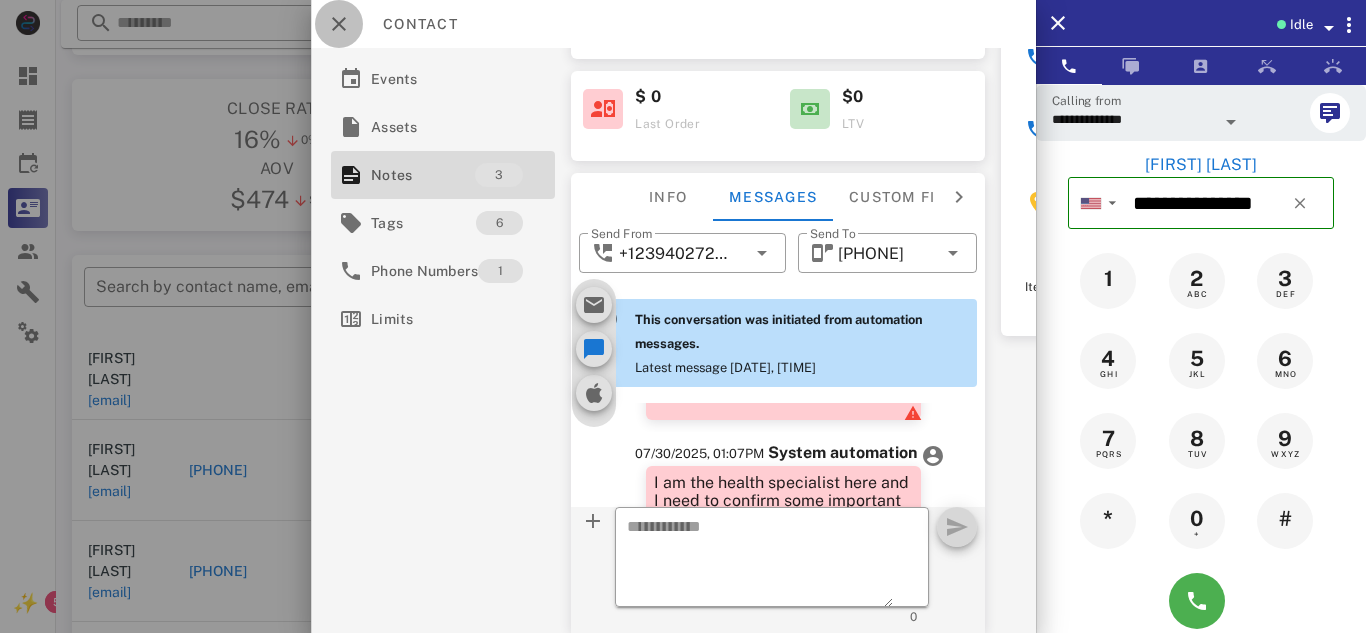 click at bounding box center (339, 24) 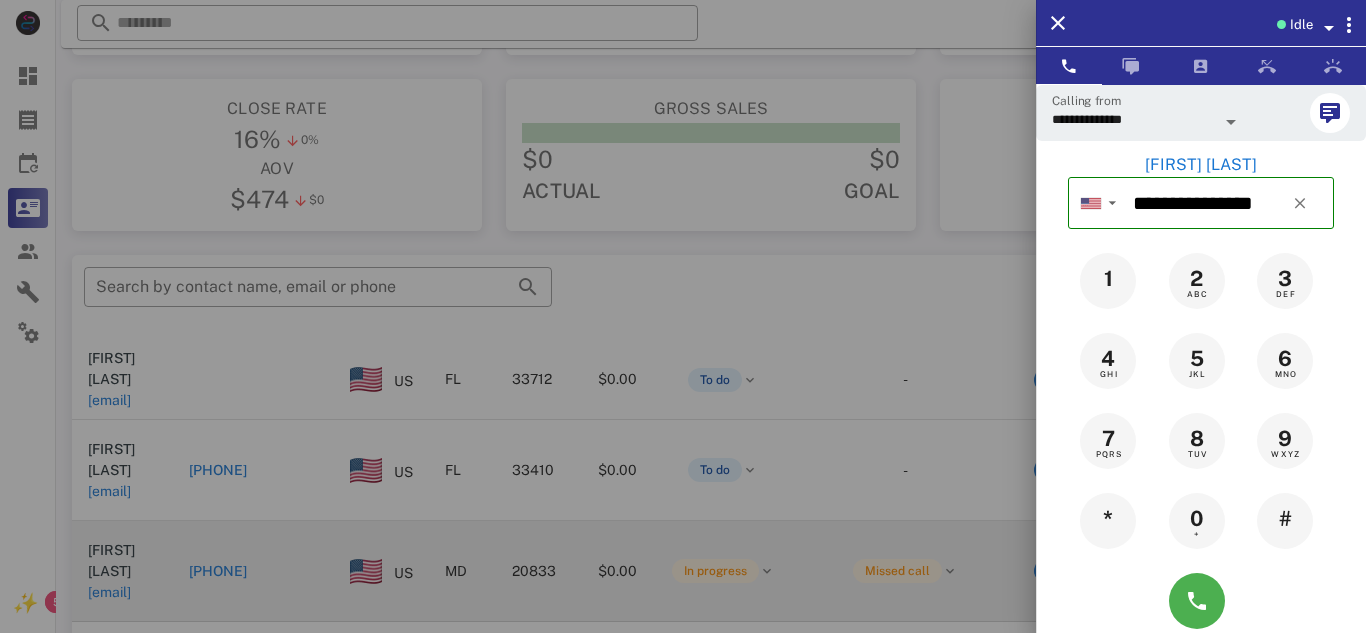 click at bounding box center [683, 316] 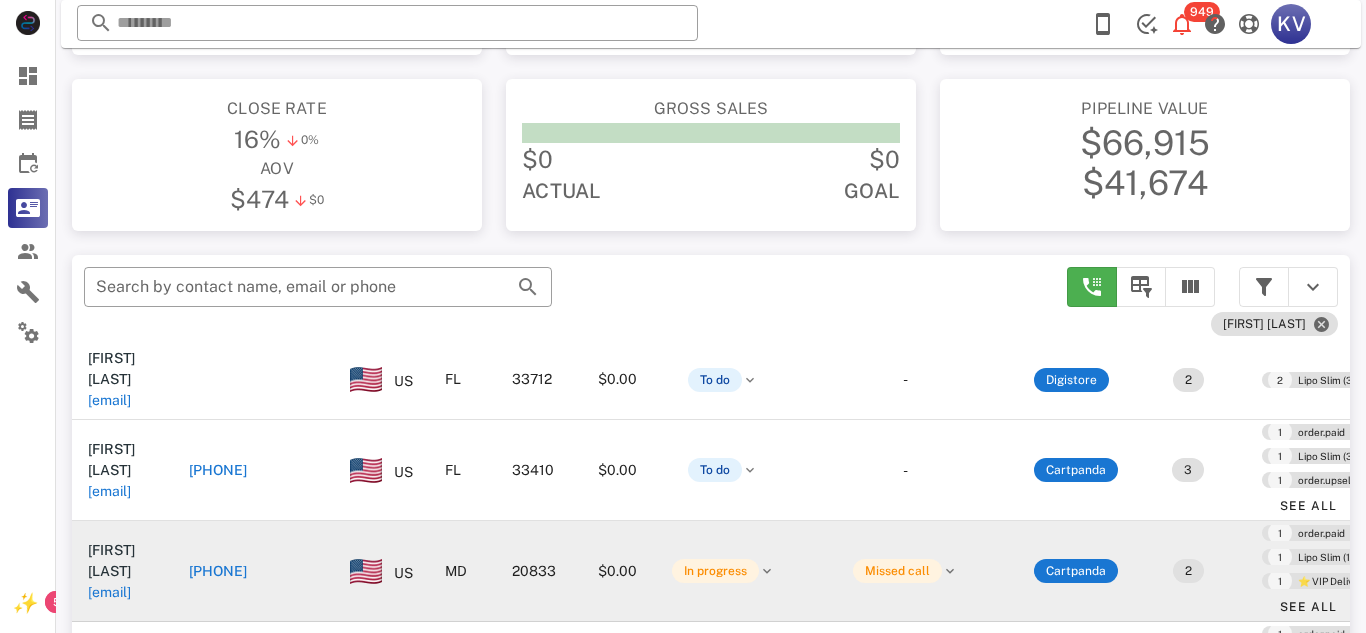 click on "[PHONE]" at bounding box center (218, 571) 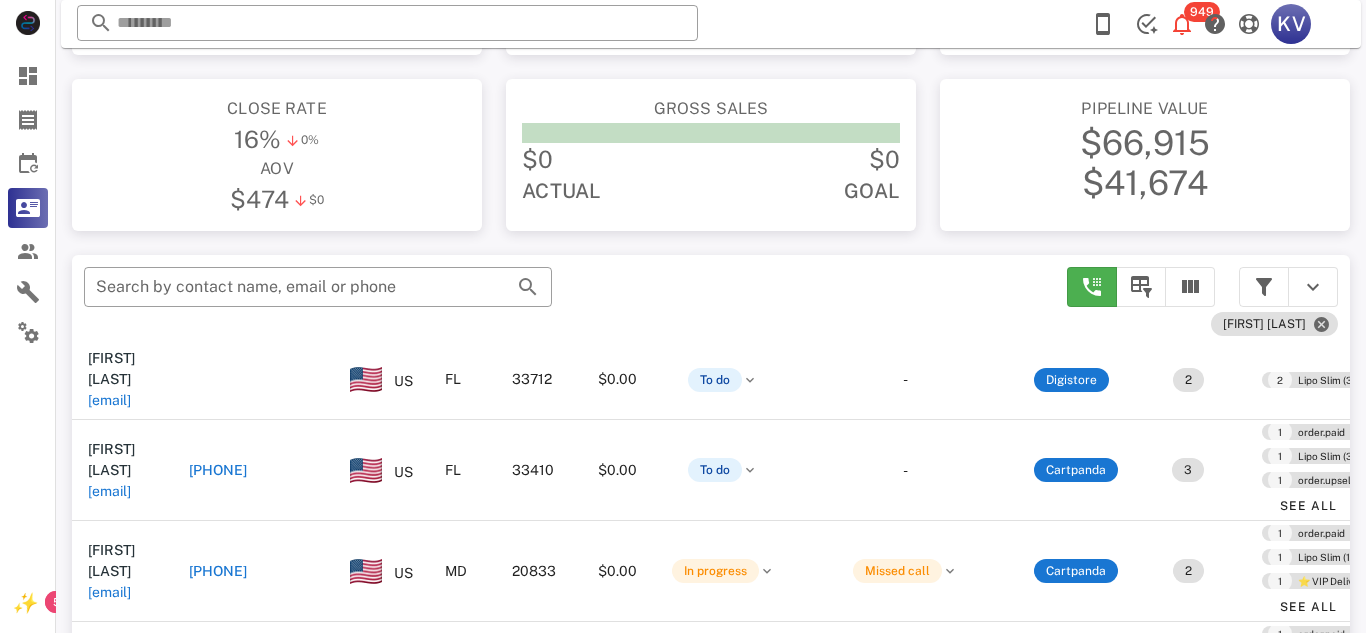 type on "**********" 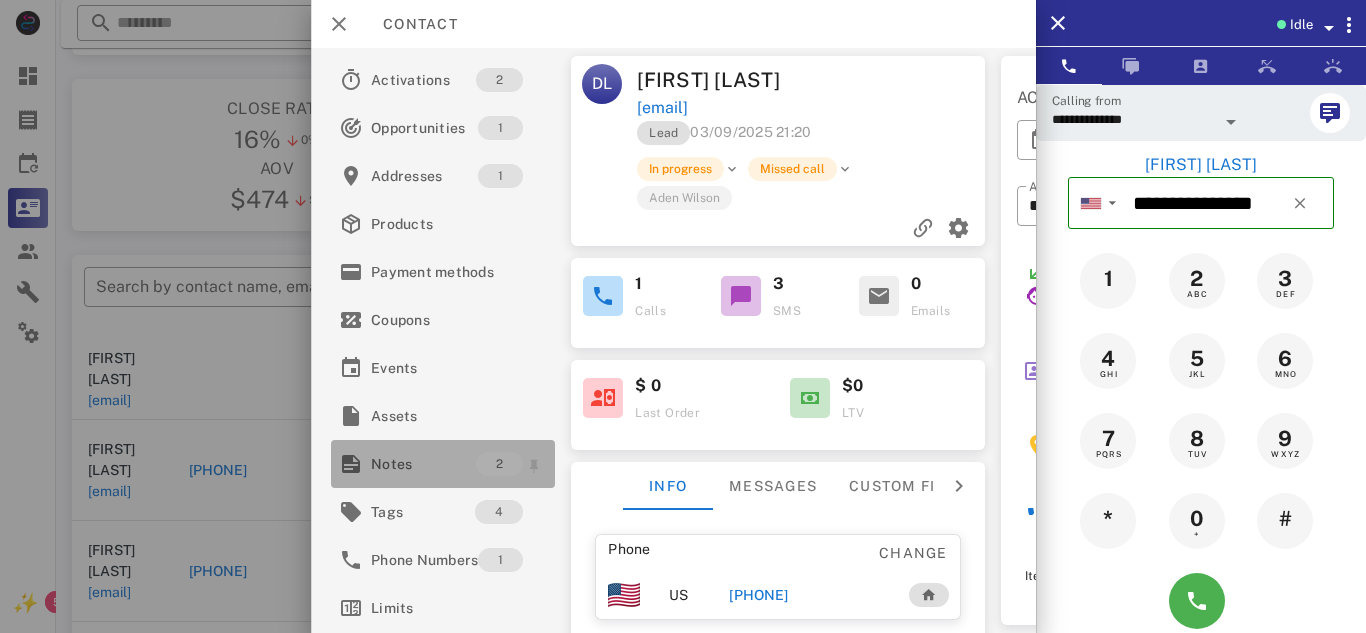 click on "Notes" at bounding box center (423, 464) 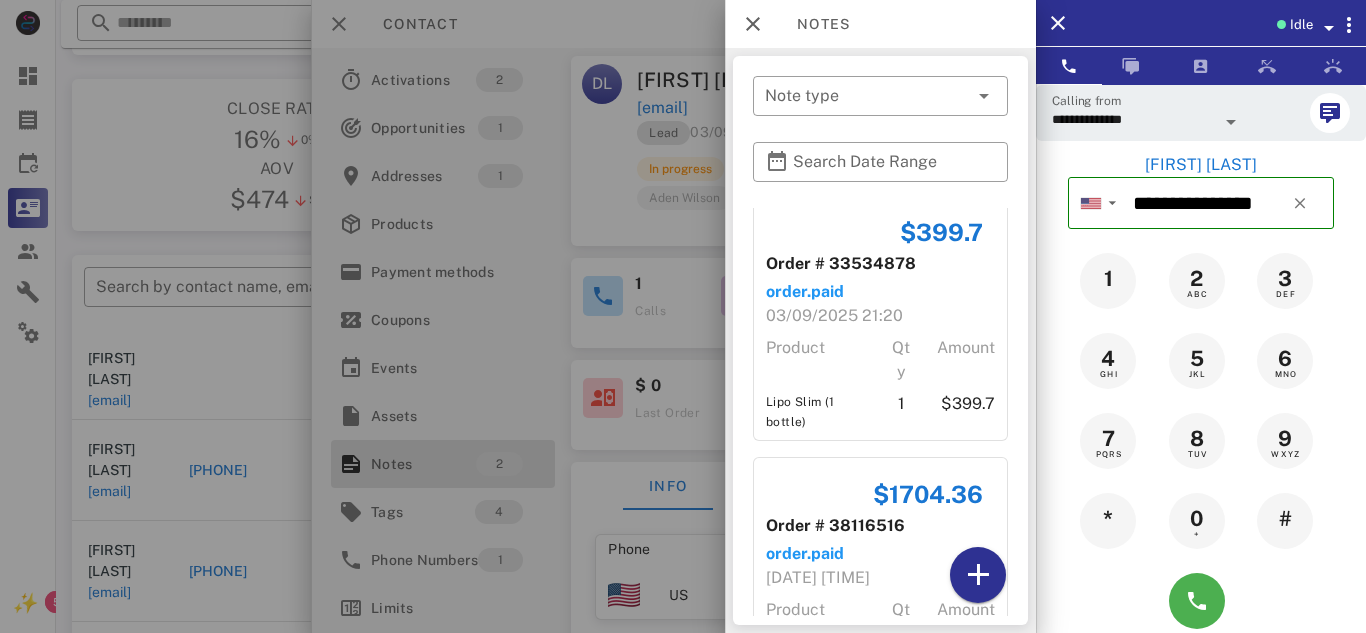 scroll, scrollTop: 0, scrollLeft: 0, axis: both 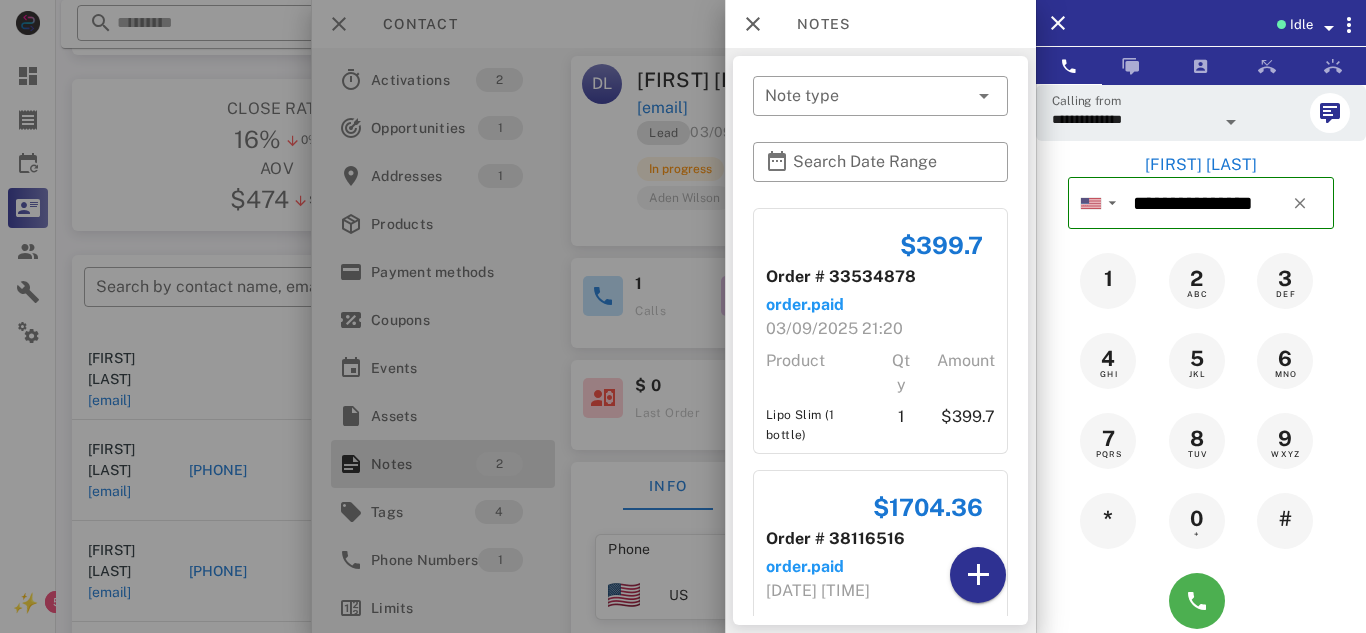click at bounding box center [683, 316] 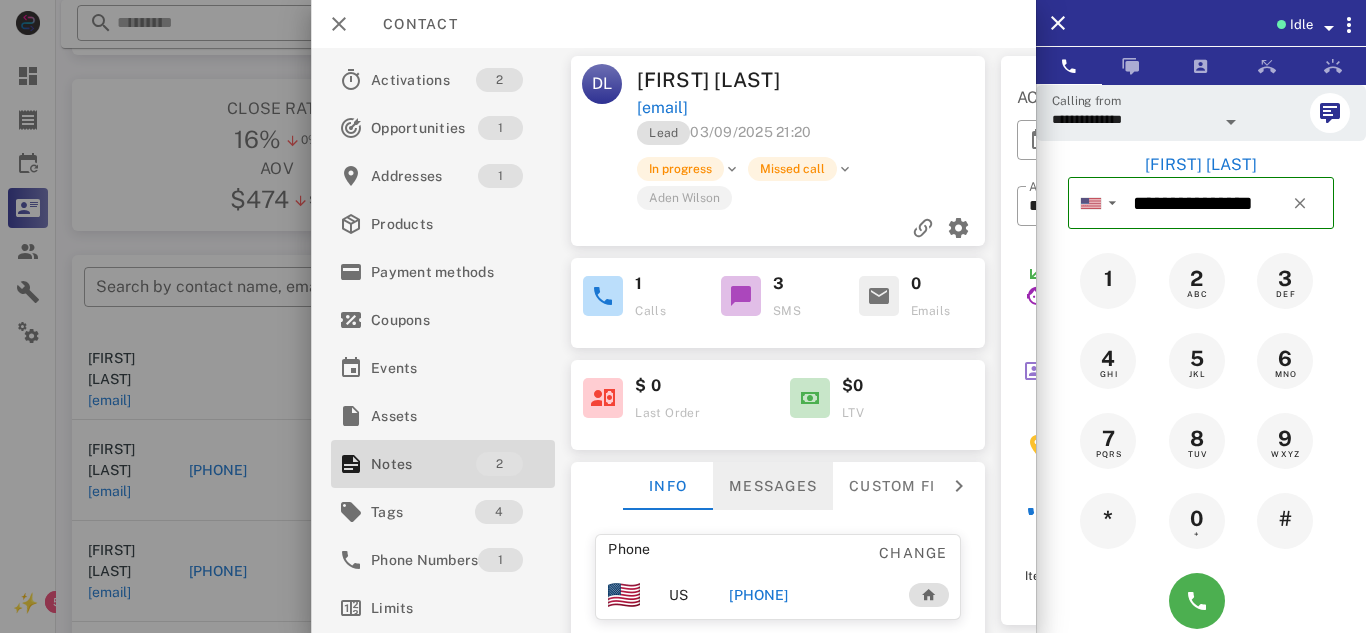 click on "Messages" at bounding box center (773, 486) 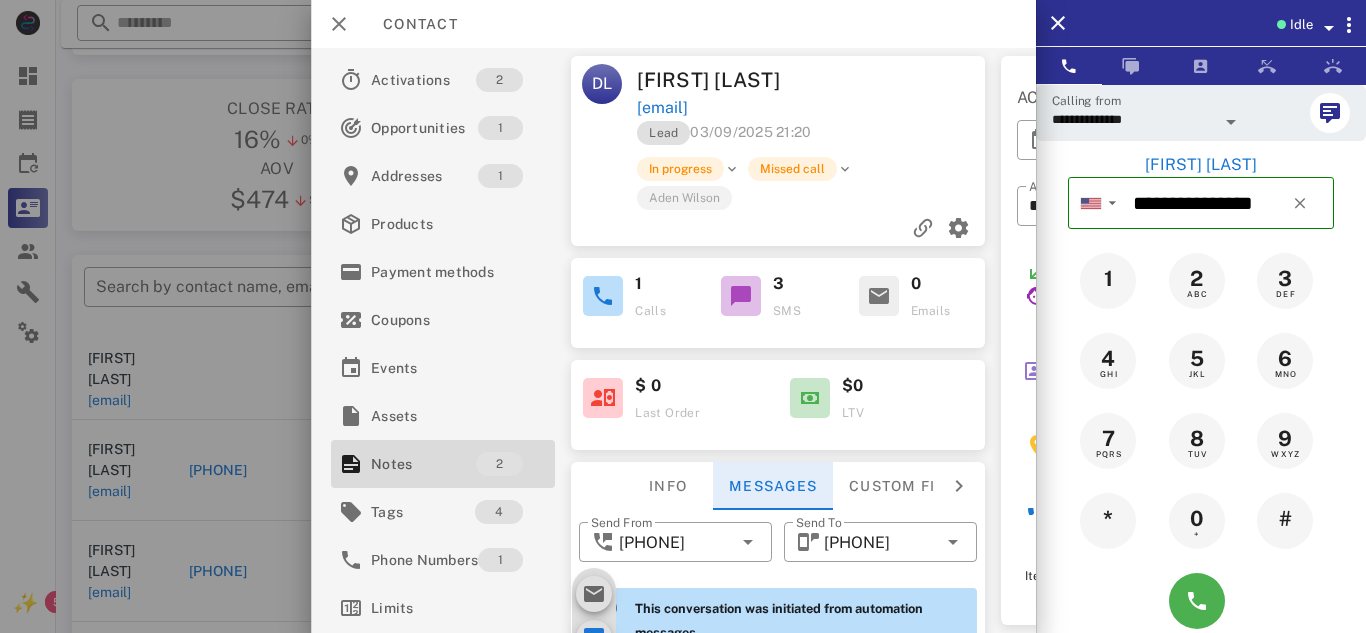 scroll, scrollTop: 712, scrollLeft: 0, axis: vertical 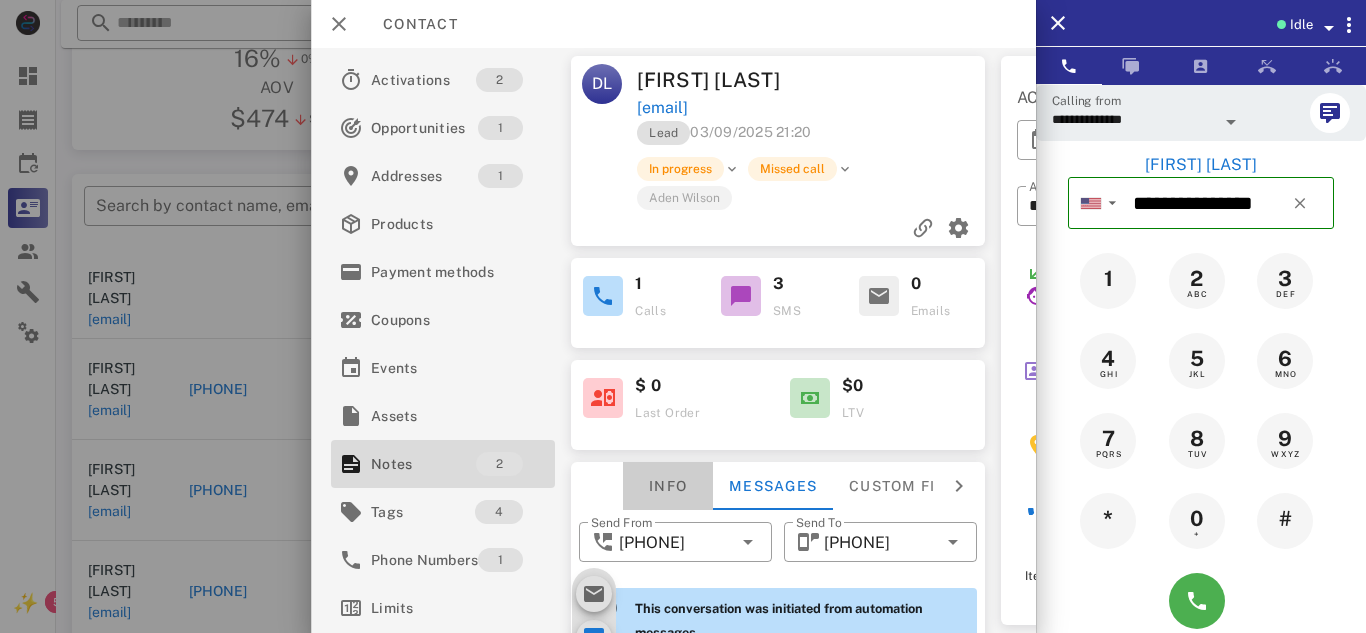 click on "Info" at bounding box center (668, 486) 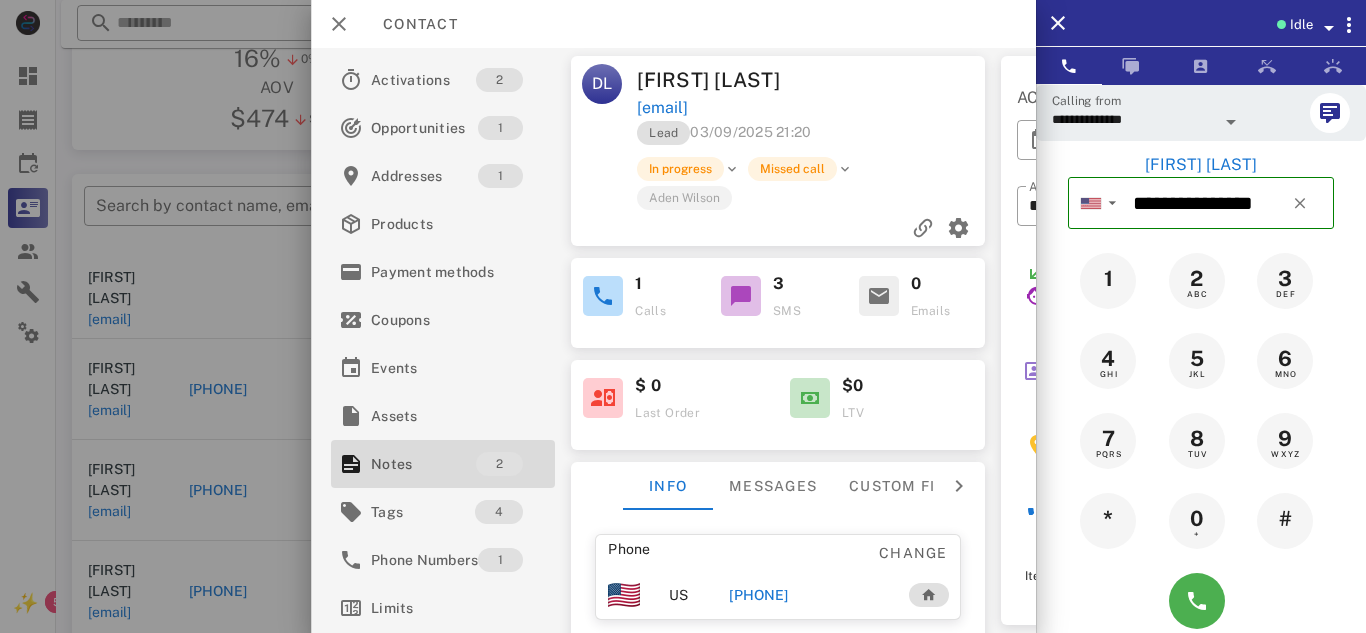 click on "[PHONE]" at bounding box center [758, 595] 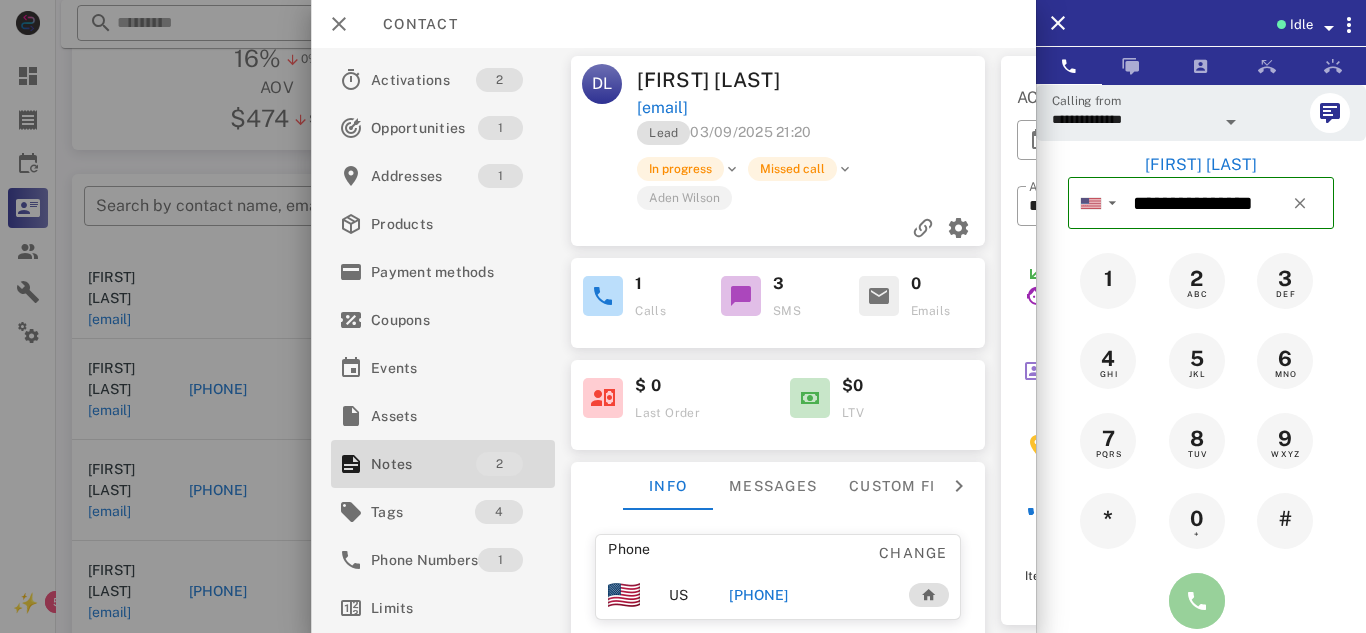 click at bounding box center [1197, 601] 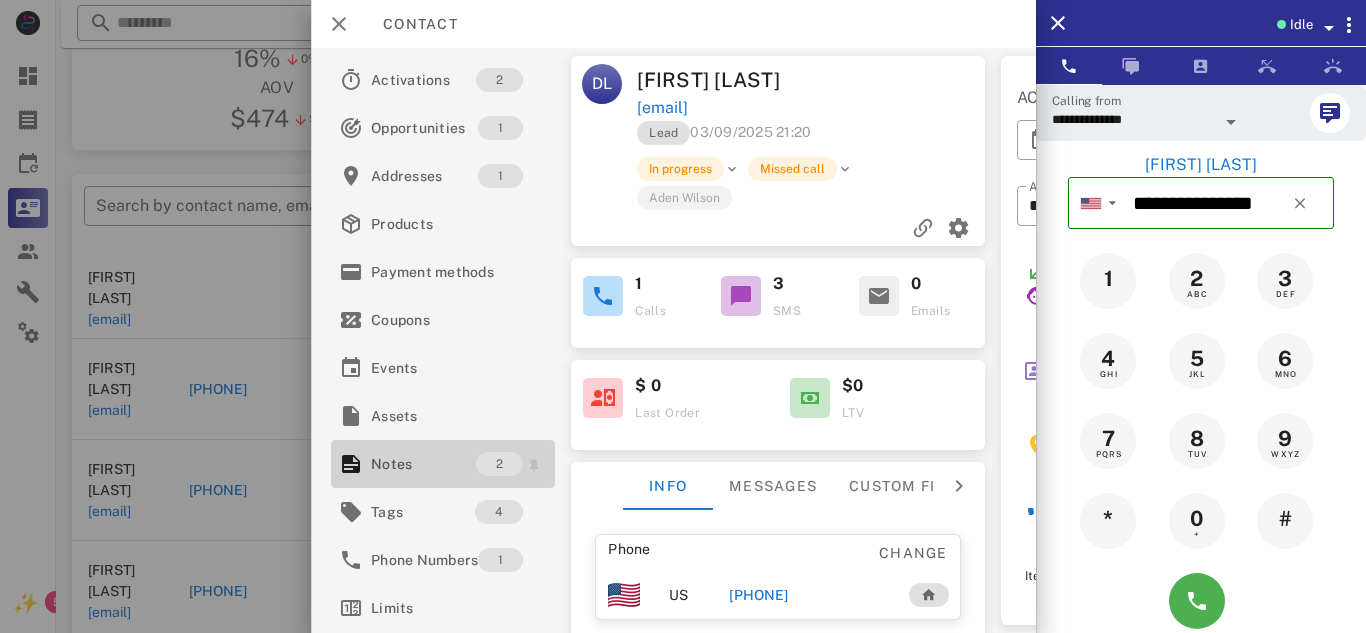 click on "Notes" at bounding box center (423, 464) 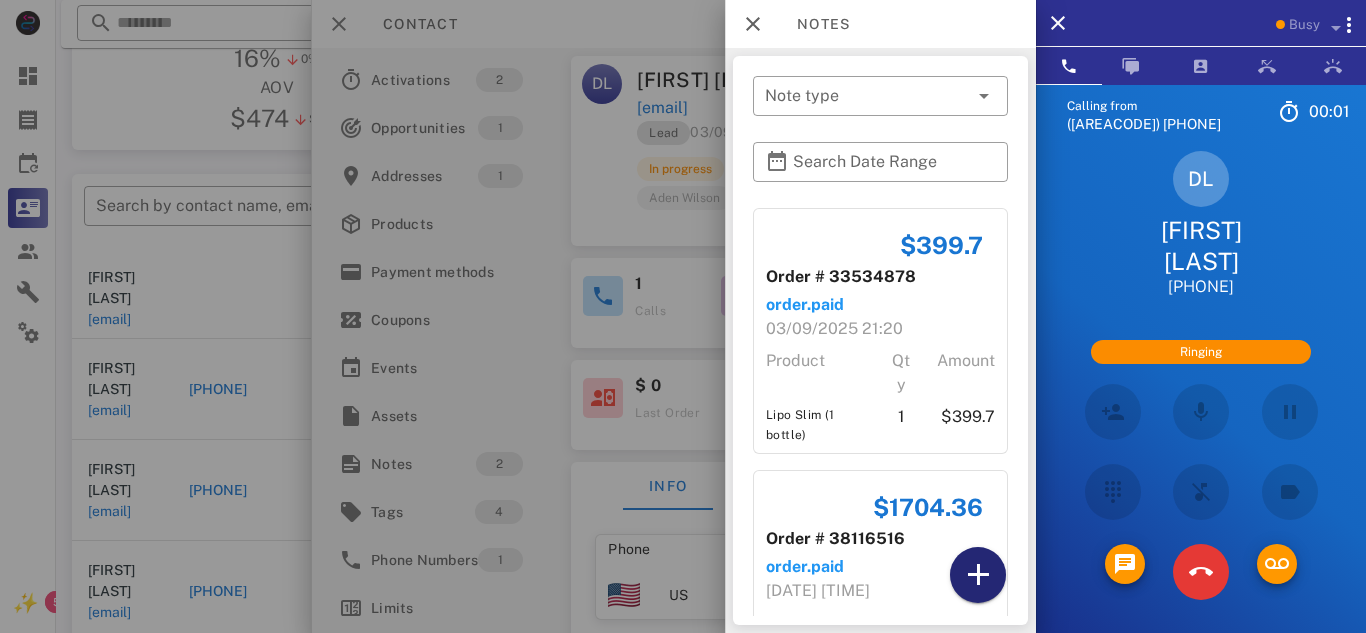 click at bounding box center (978, 575) 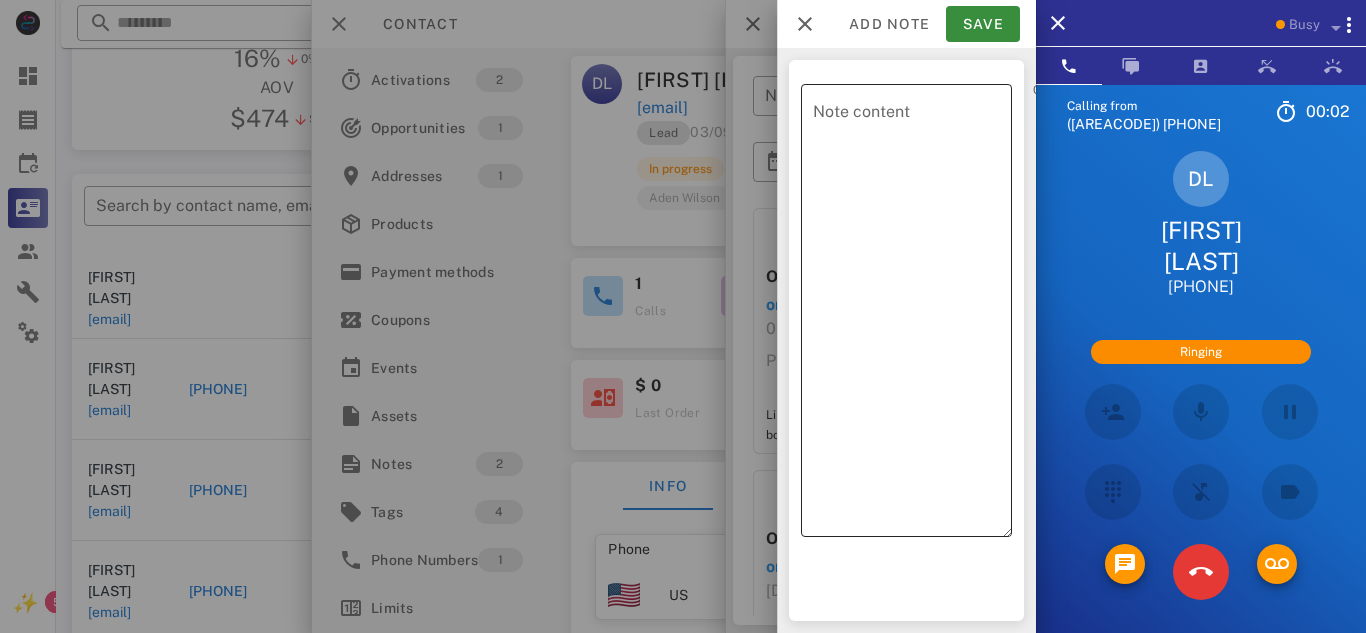 click on "Note content" at bounding box center [912, 315] 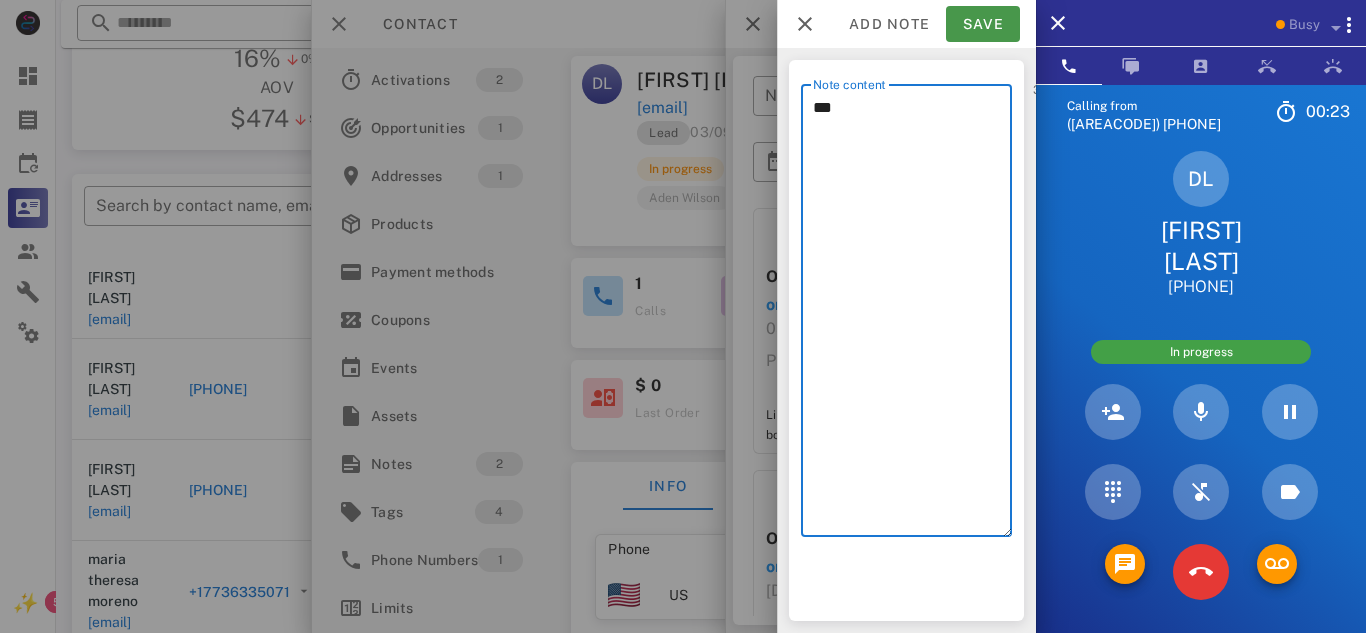 type on "***" 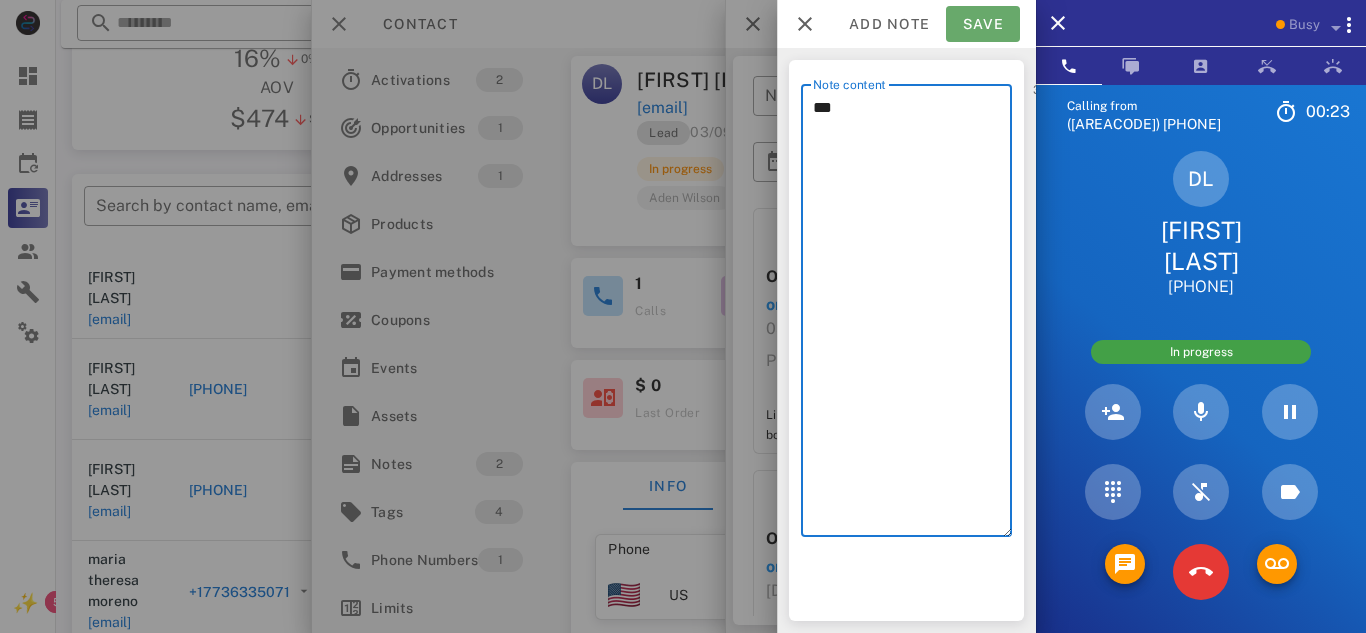click on "Save" at bounding box center [983, 24] 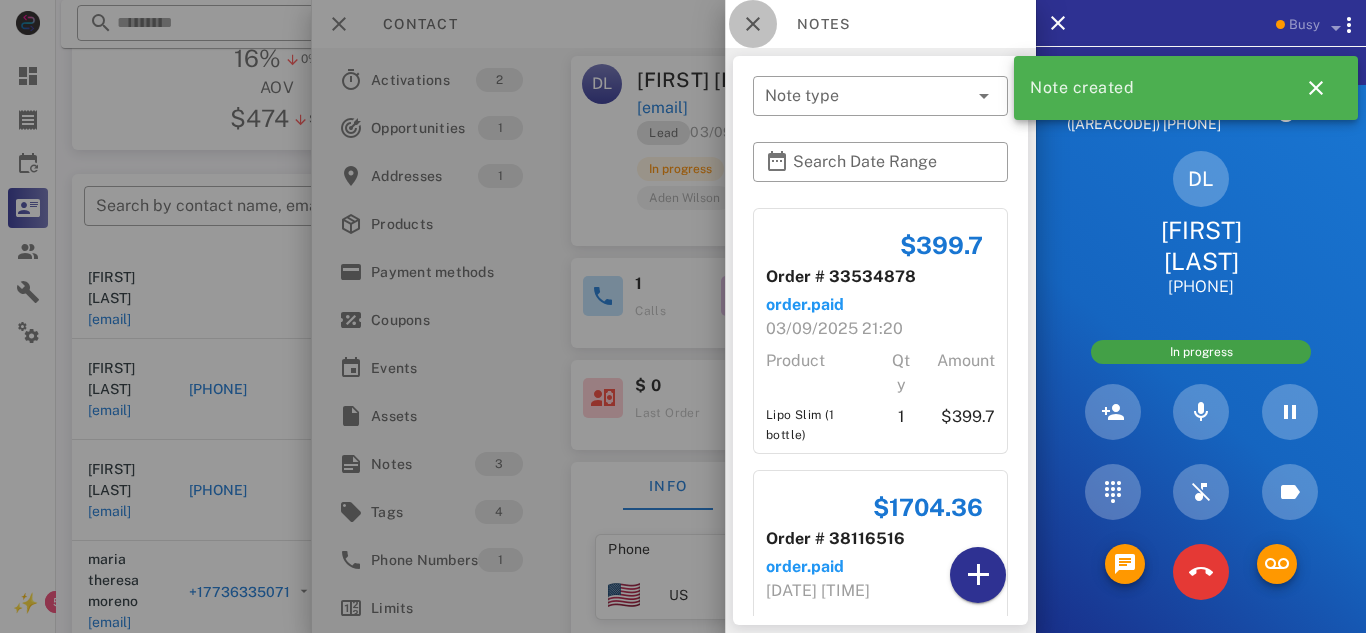 click at bounding box center [753, 24] 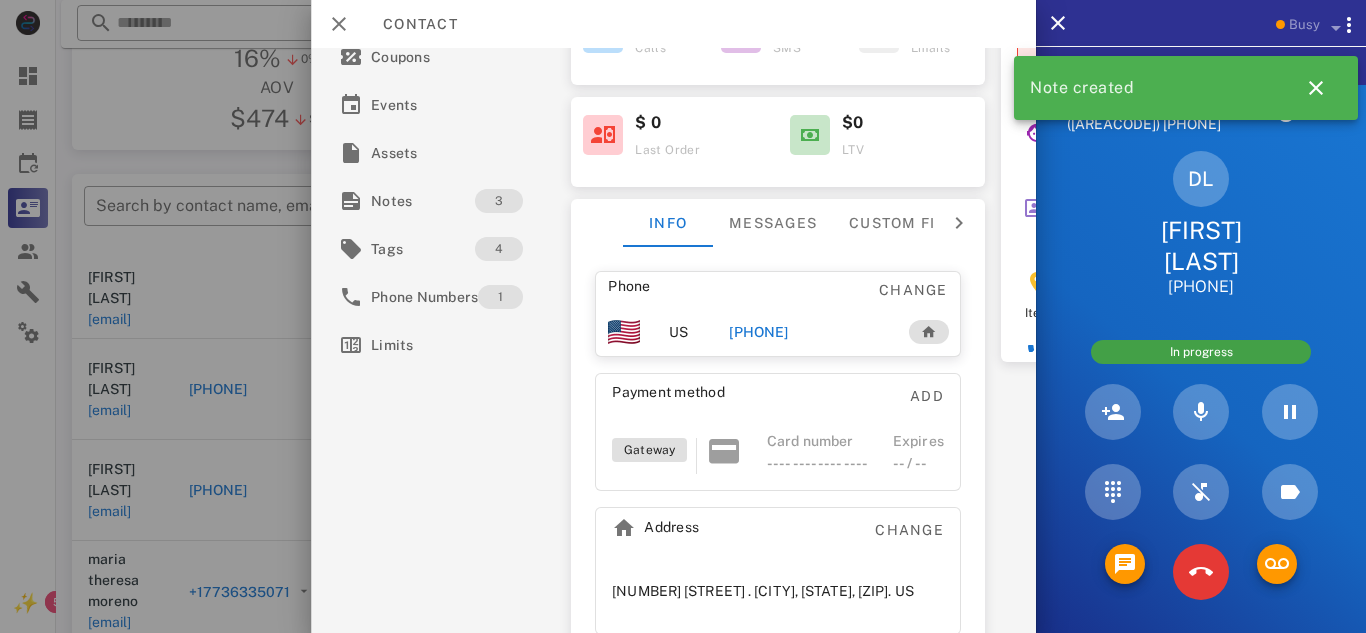 scroll, scrollTop: 289, scrollLeft: 0, axis: vertical 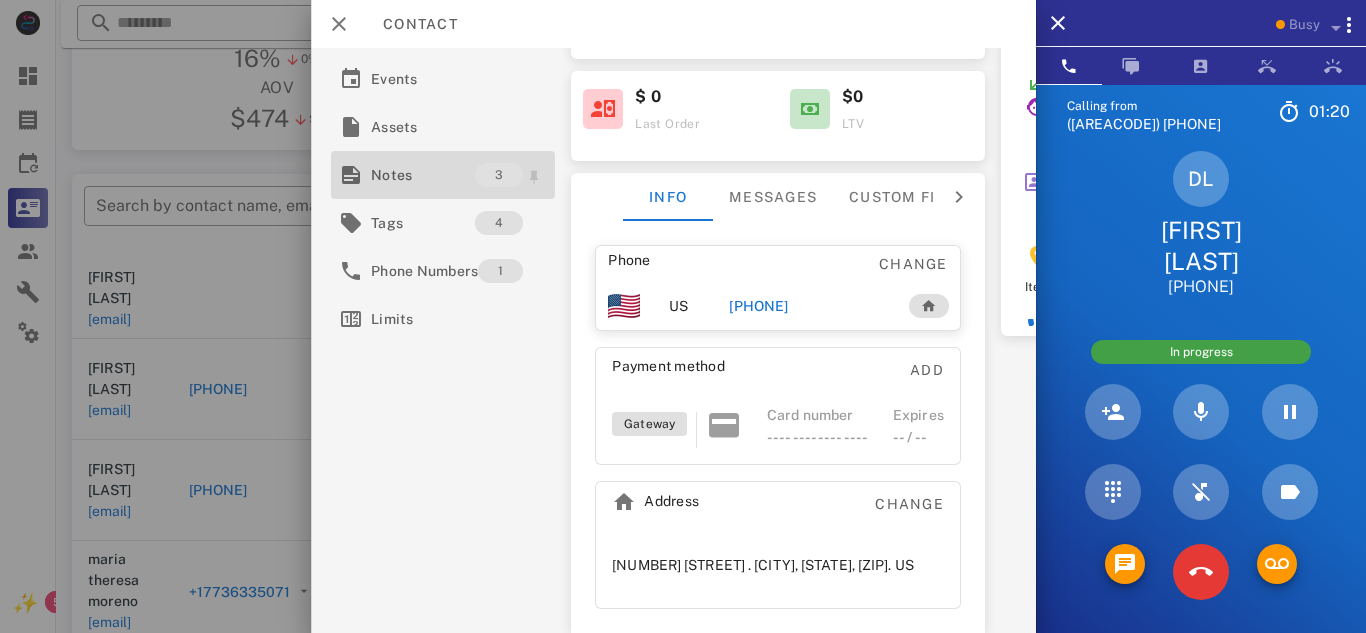 click on "Notes" at bounding box center (423, 175) 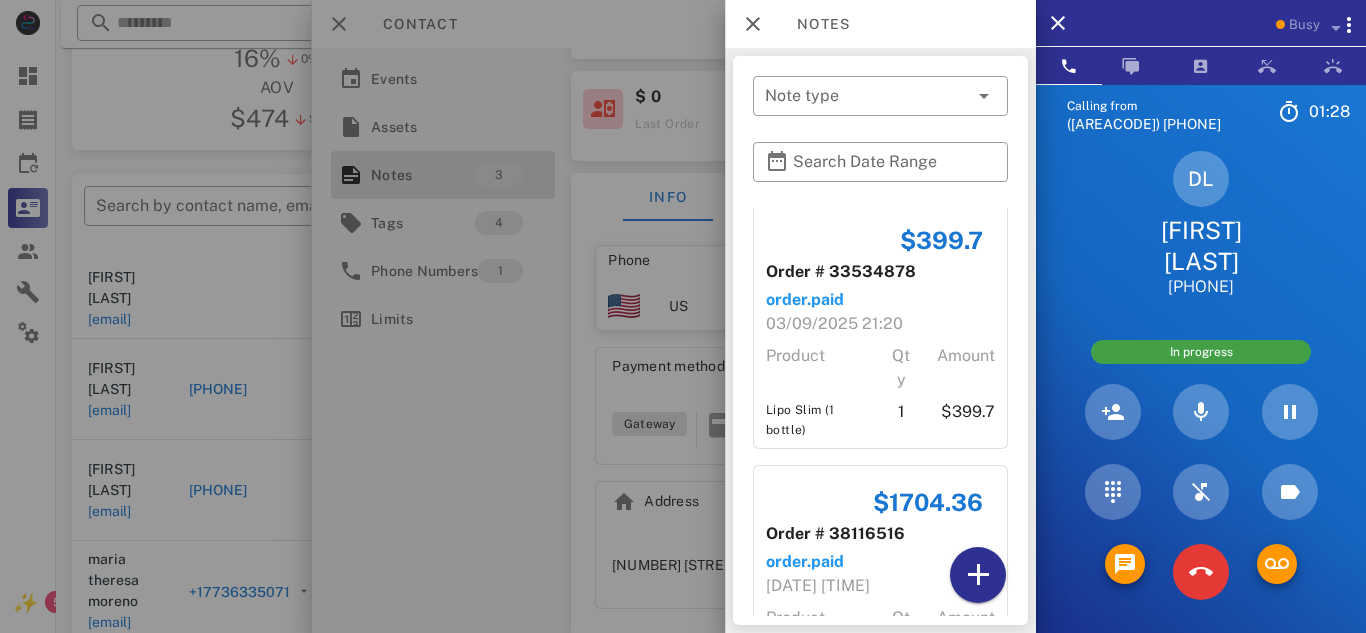 scroll, scrollTop: 0, scrollLeft: 0, axis: both 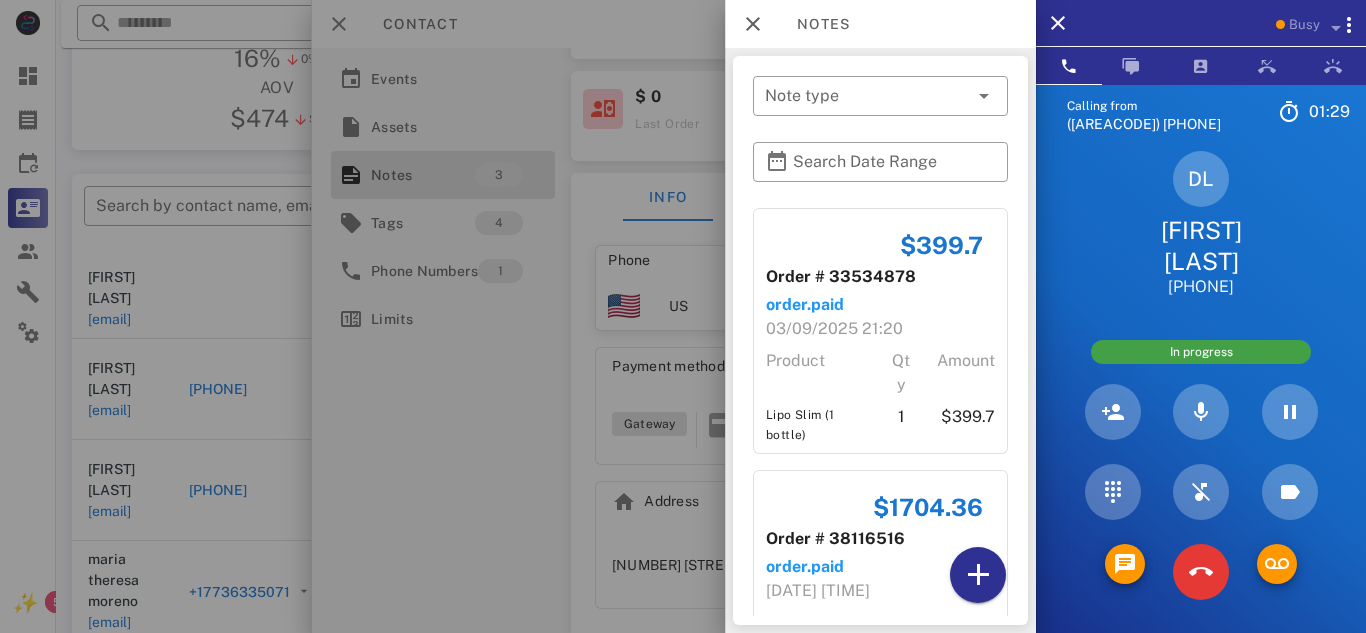 click at bounding box center [683, 316] 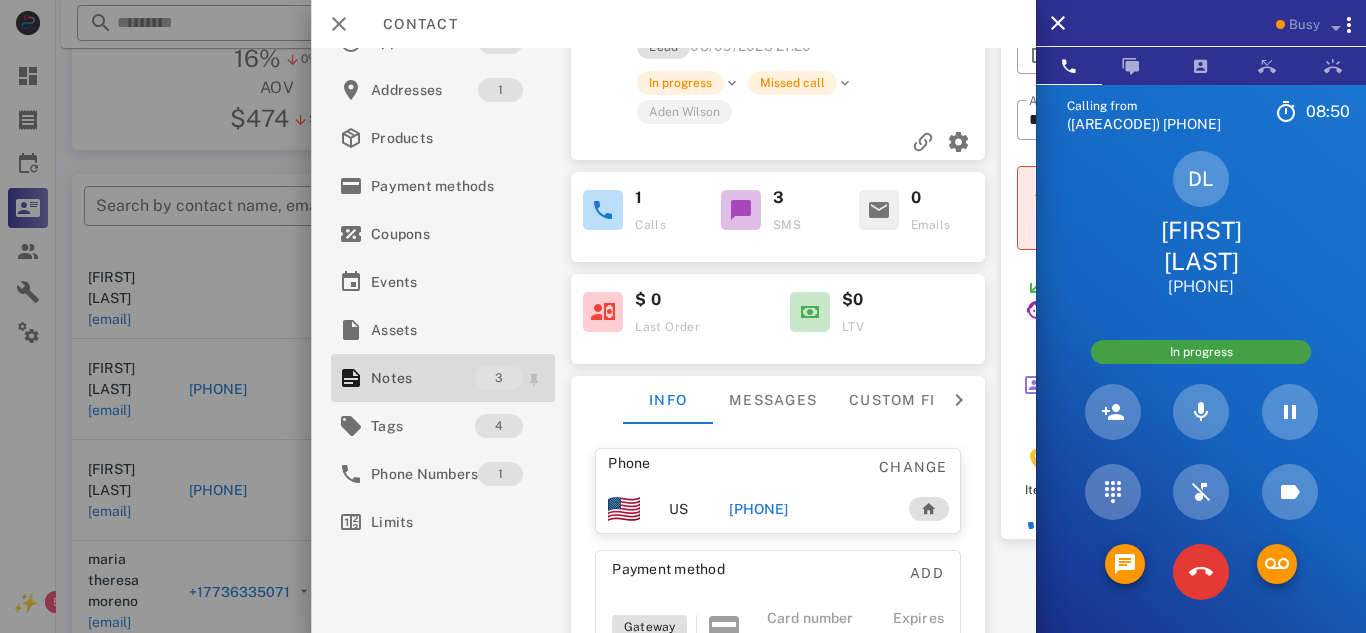 scroll, scrollTop: 73, scrollLeft: 0, axis: vertical 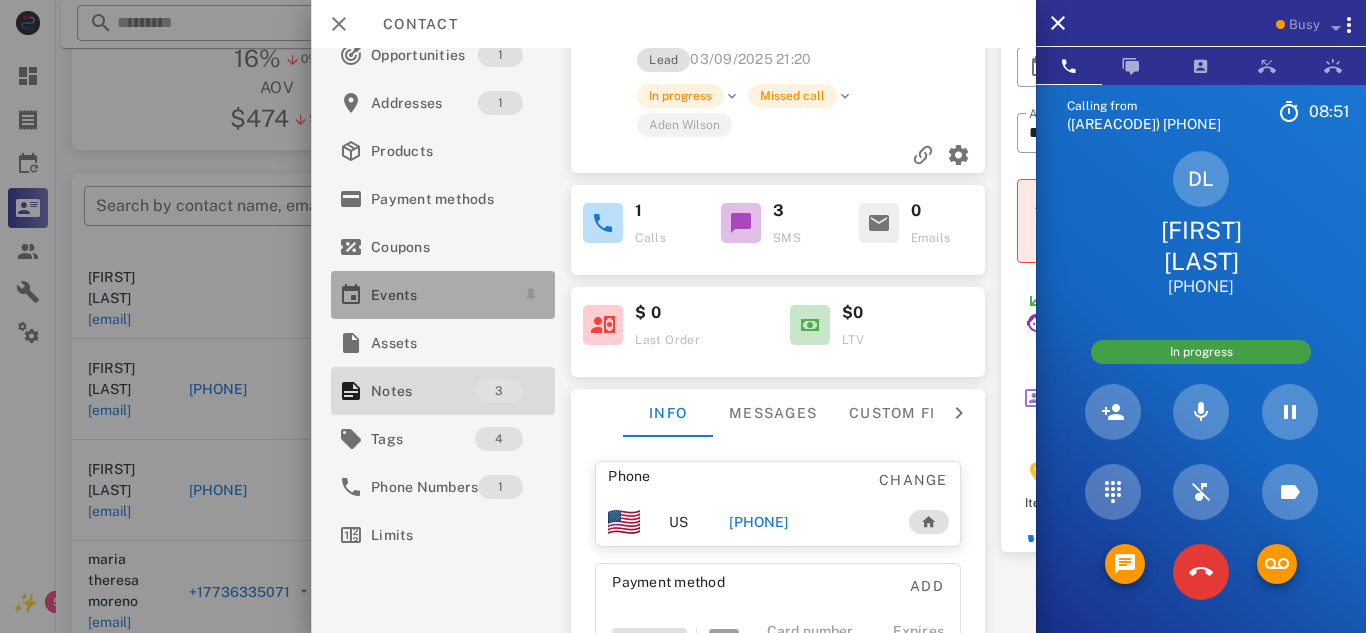 click on "Events" at bounding box center [439, 295] 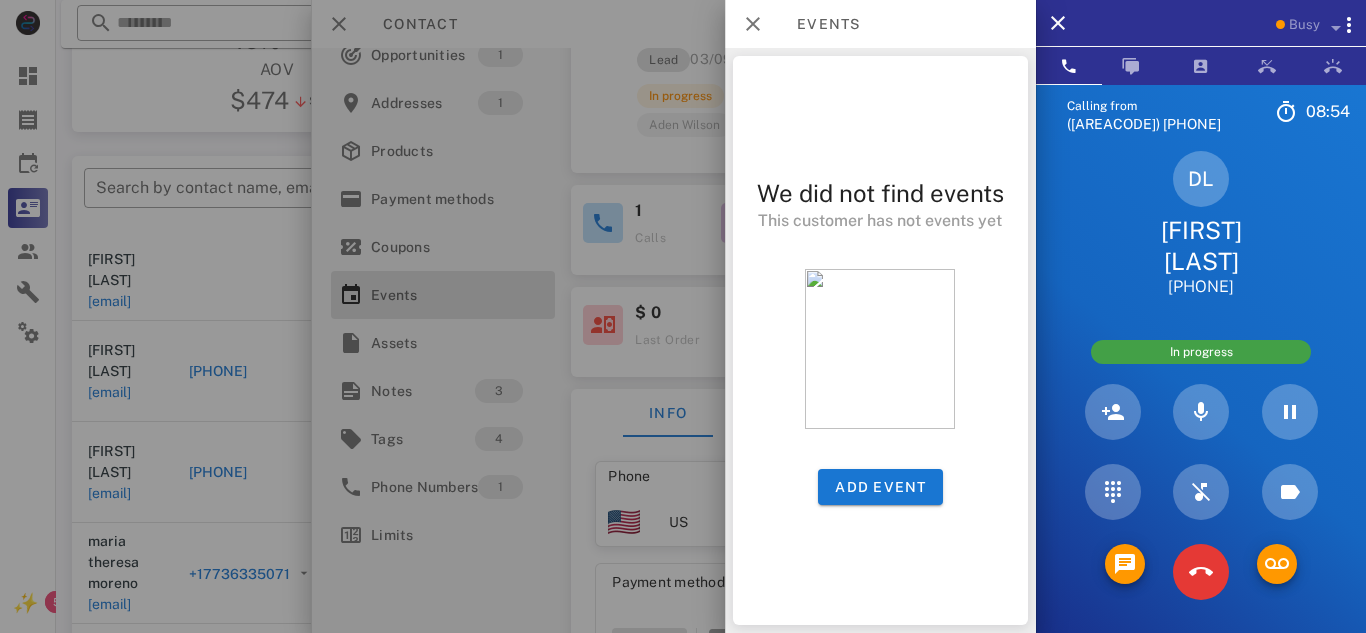 scroll, scrollTop: 290, scrollLeft: 0, axis: vertical 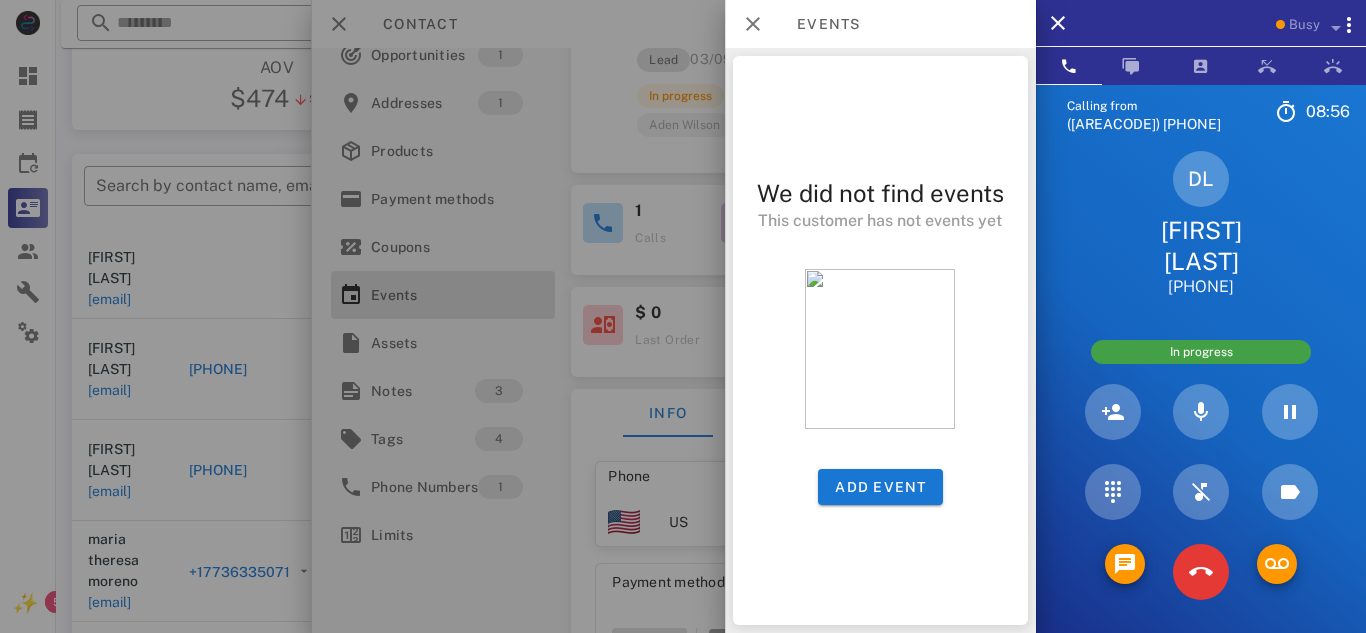 click at bounding box center (683, 316) 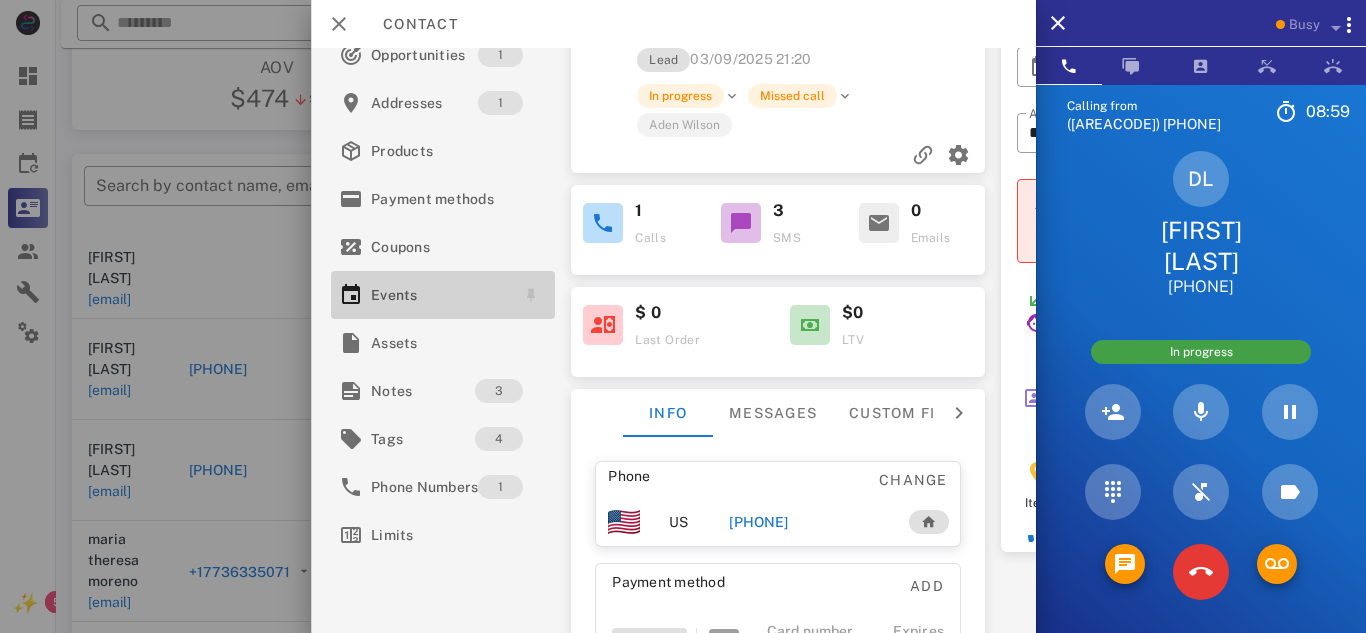 click on "Events" at bounding box center (439, 295) 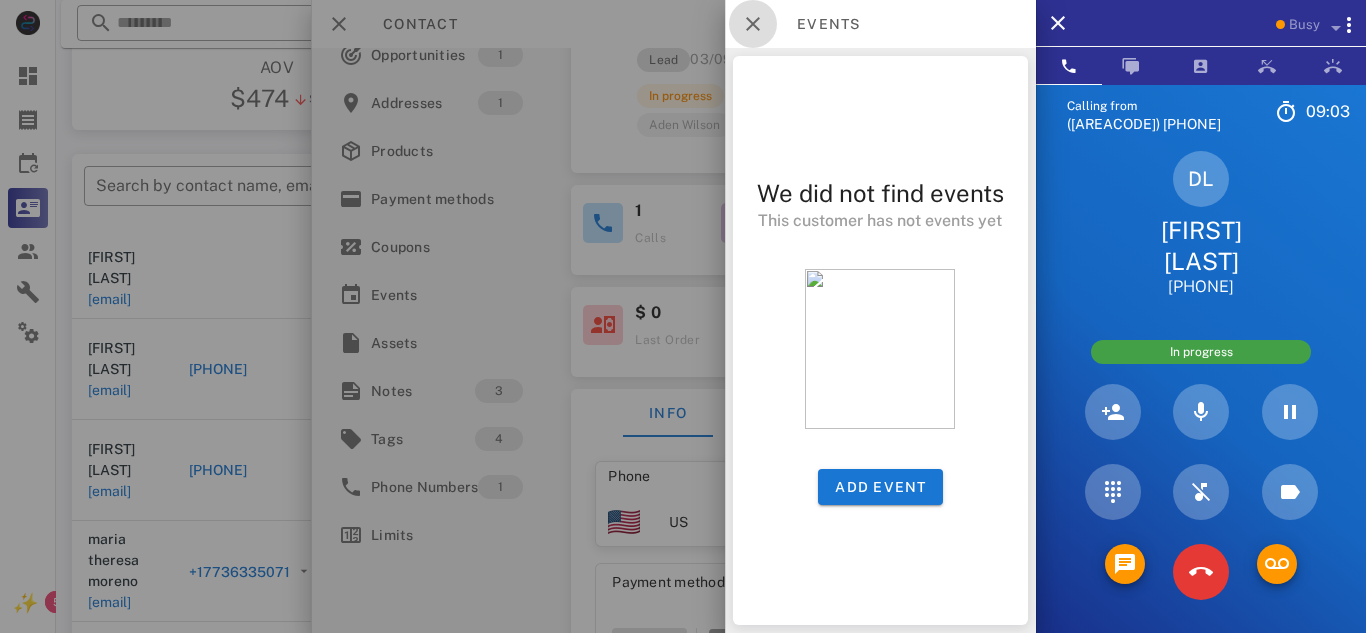 click at bounding box center (753, 24) 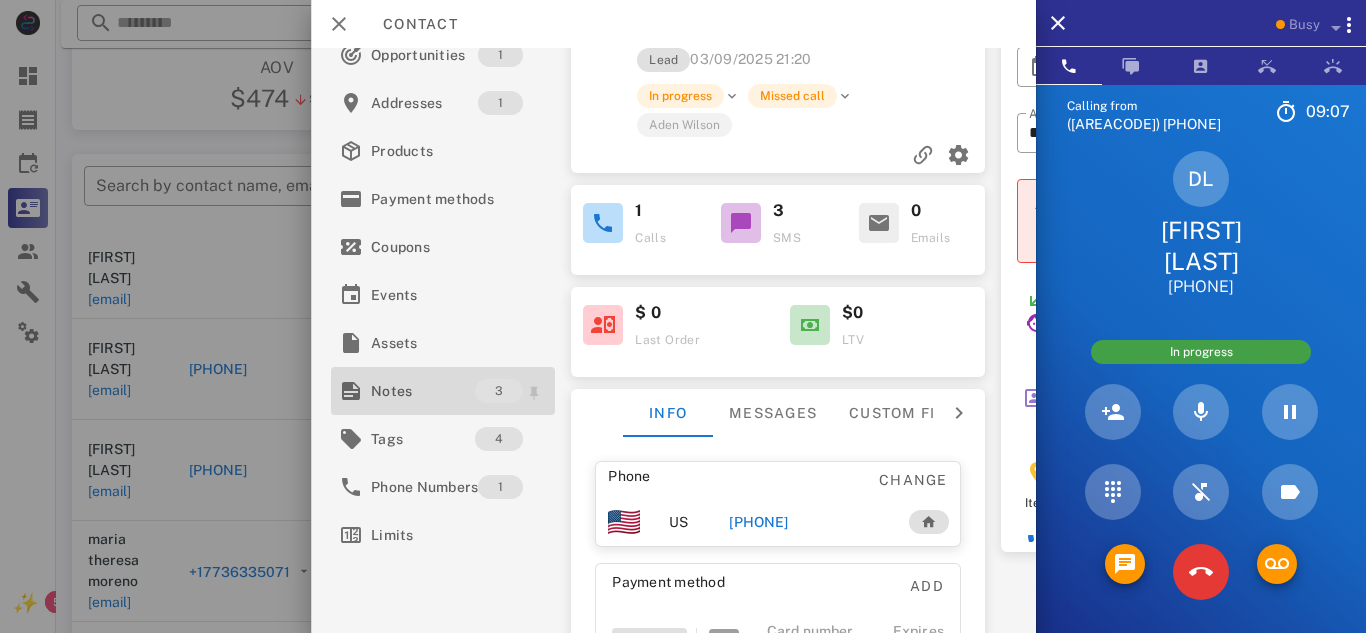 click on "Notes" at bounding box center [423, 391] 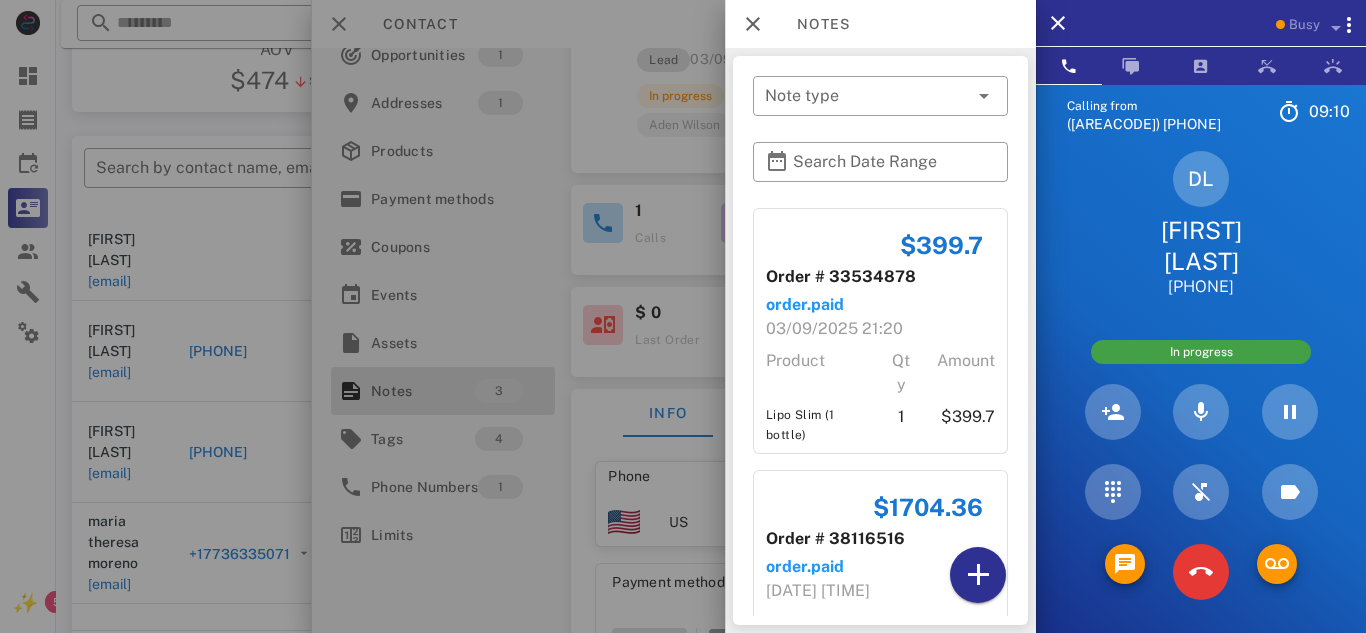 scroll, scrollTop: 310, scrollLeft: 0, axis: vertical 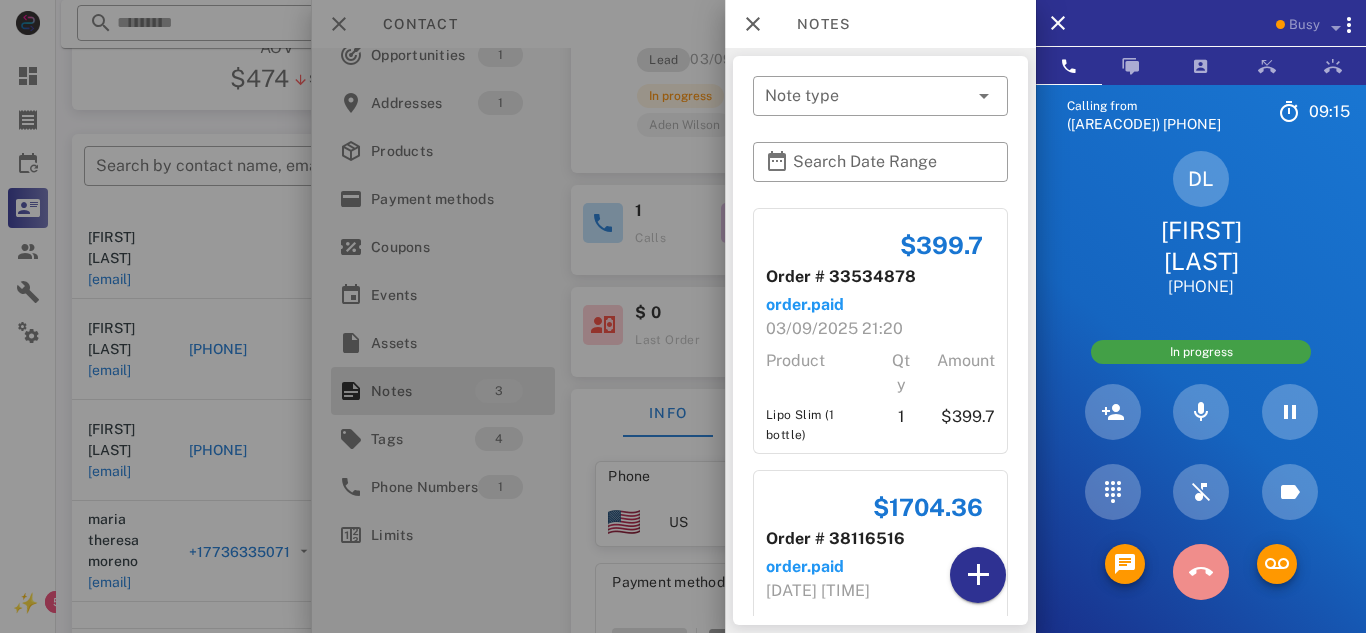 click at bounding box center [1201, 572] 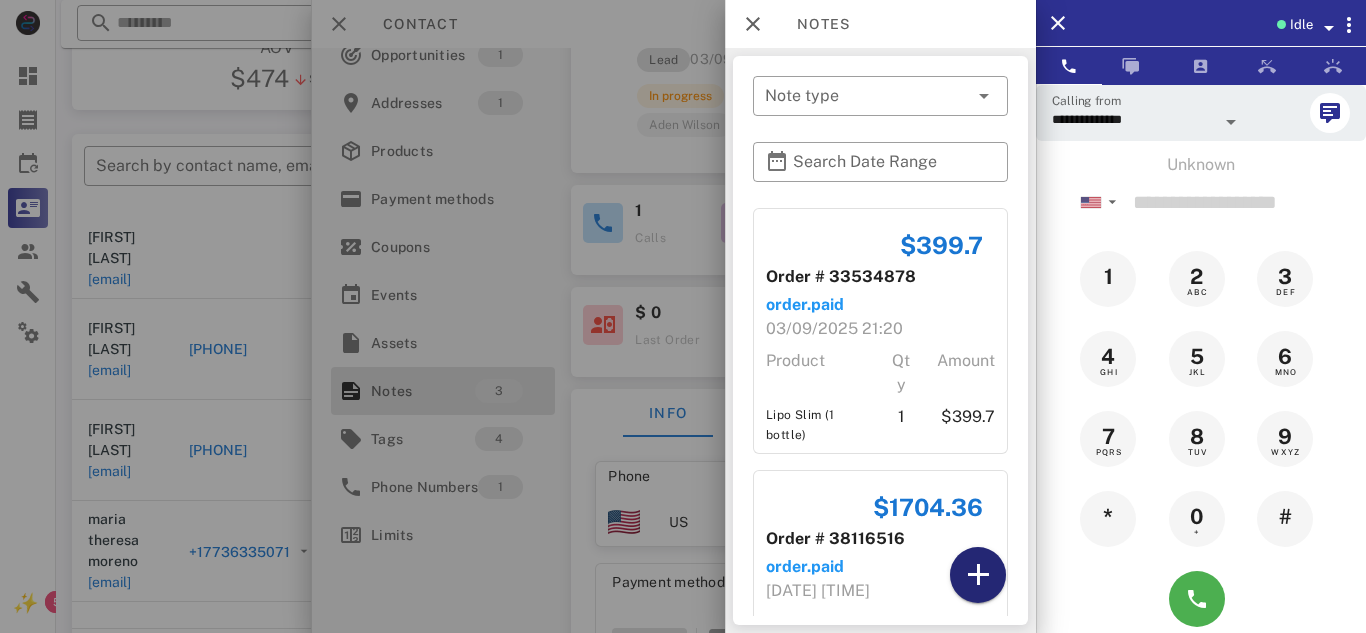 click at bounding box center (978, 575) 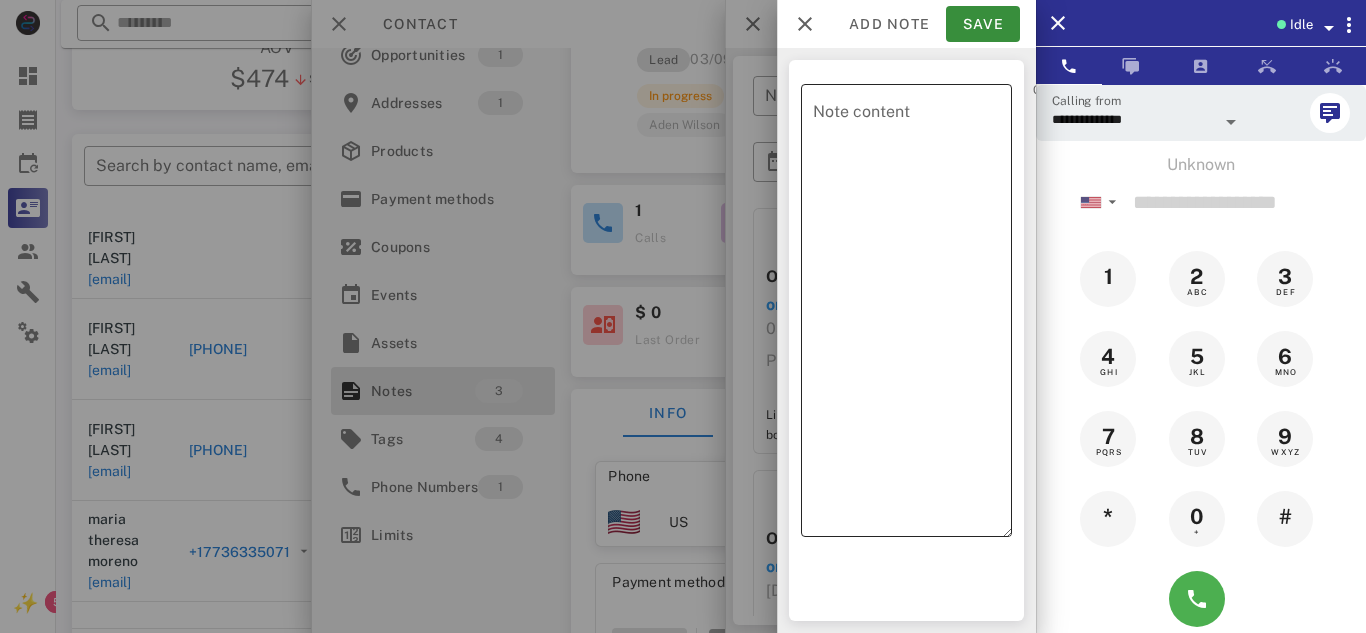 click on "Note content" at bounding box center (912, 315) 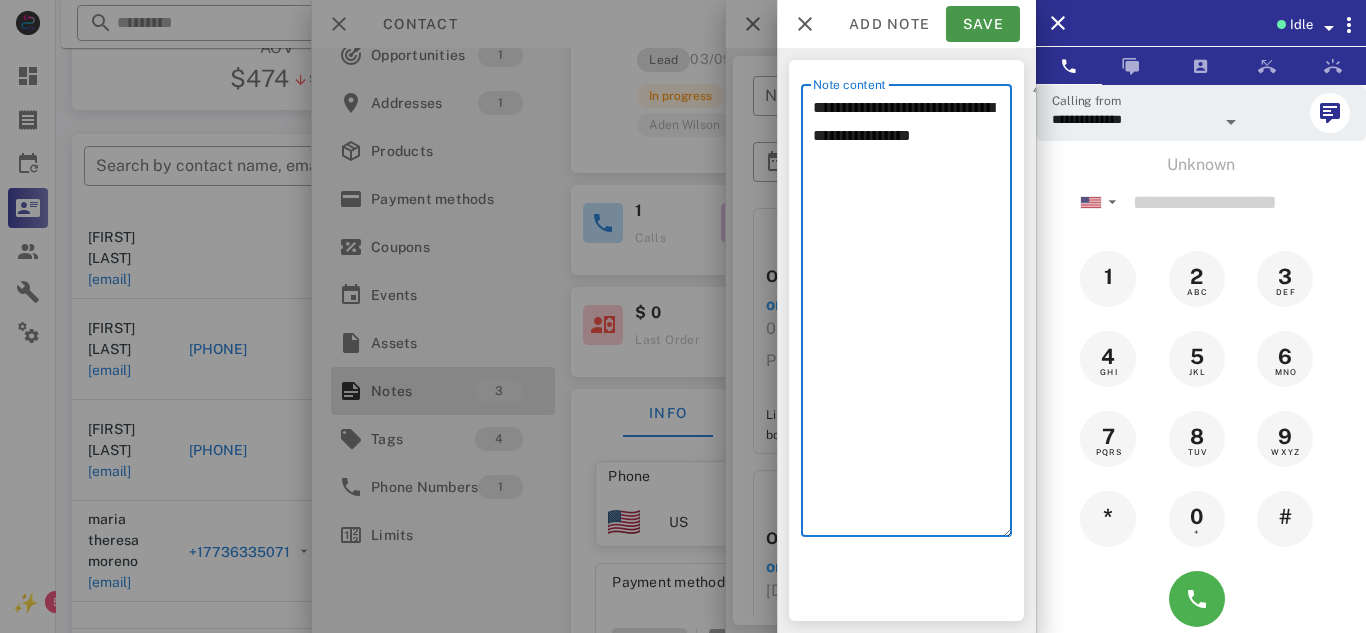 type on "**********" 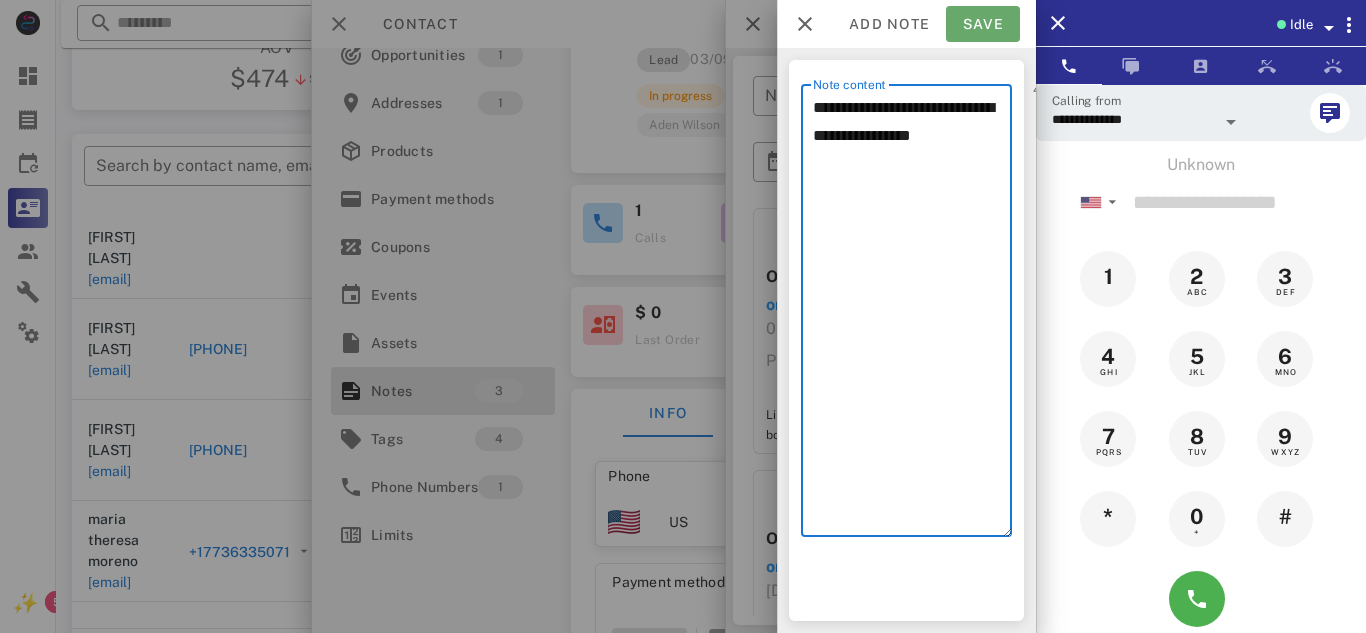 click on "Save" at bounding box center [983, 24] 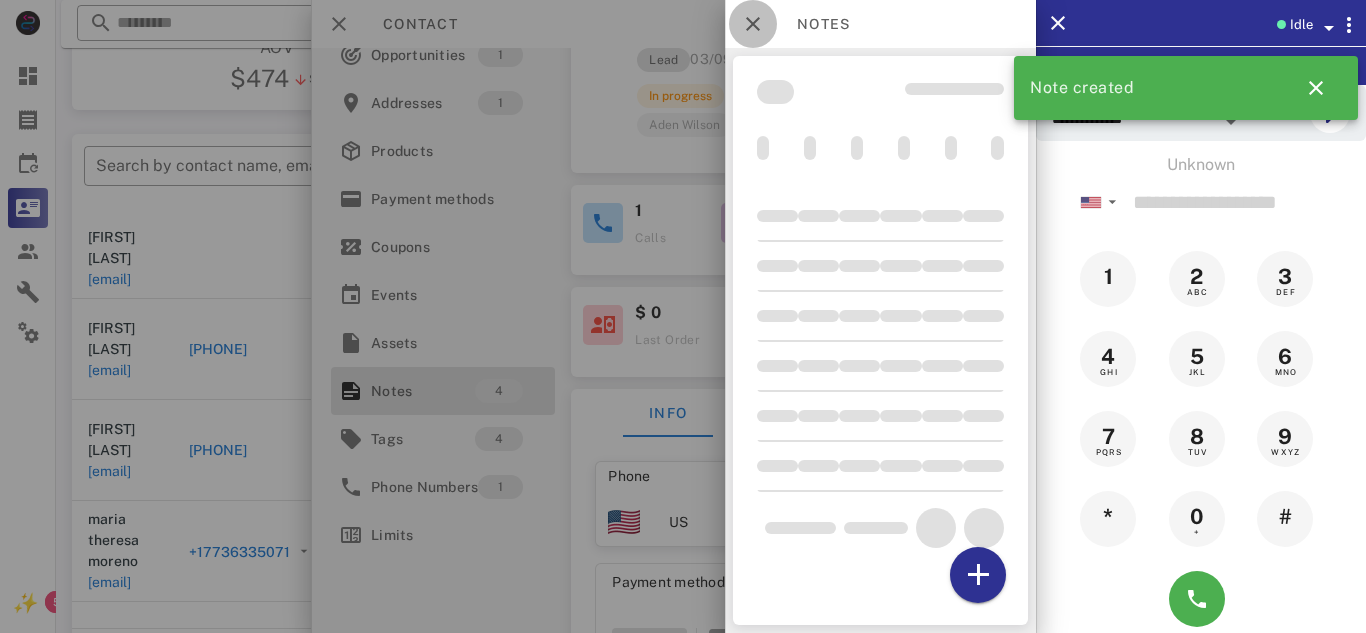 click at bounding box center (753, 24) 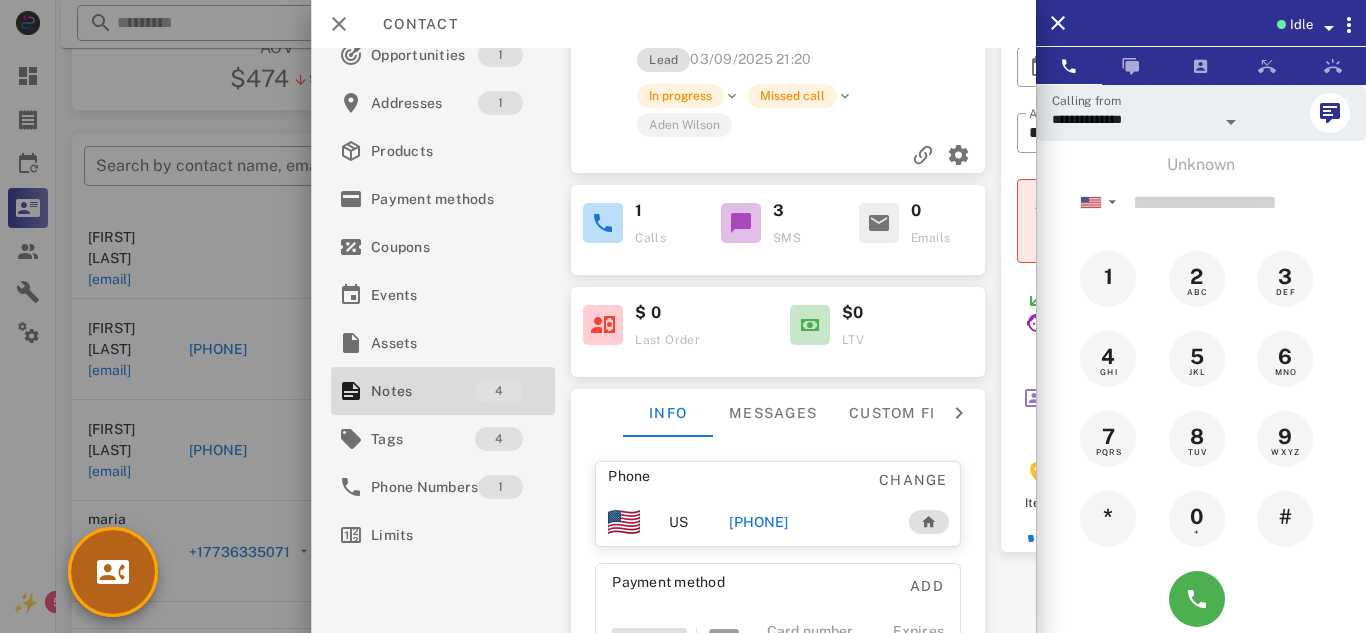 click at bounding box center (113, 572) 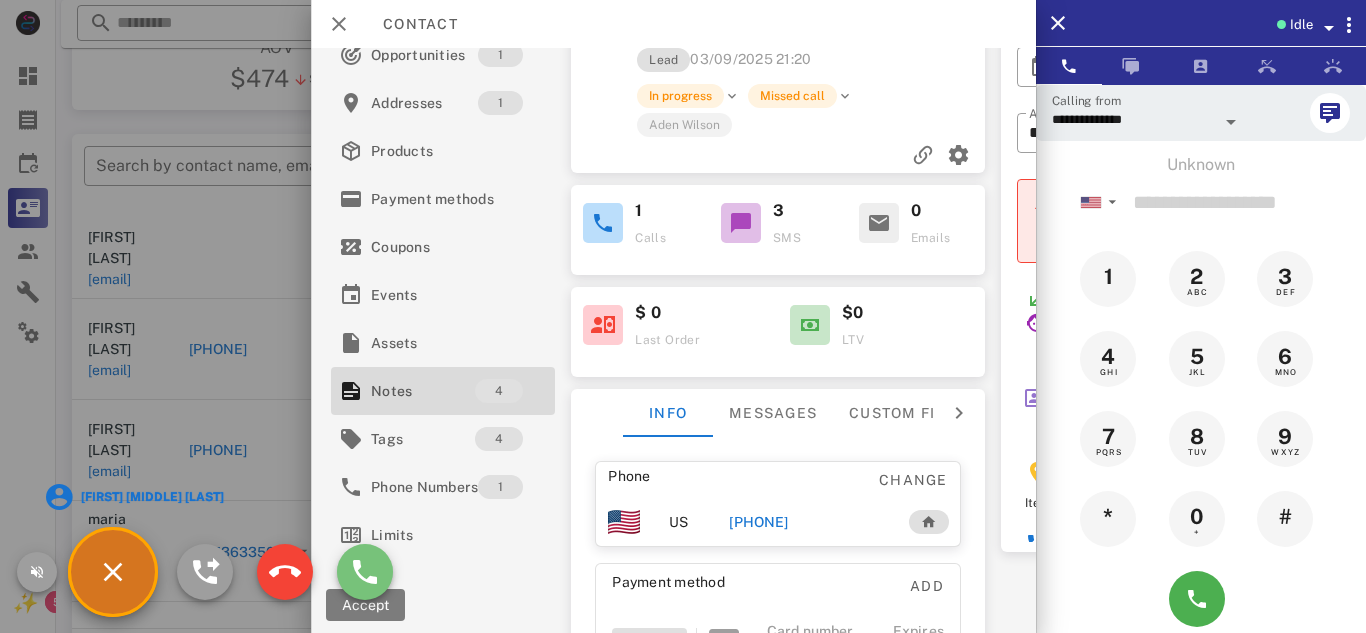 click at bounding box center (365, 572) 